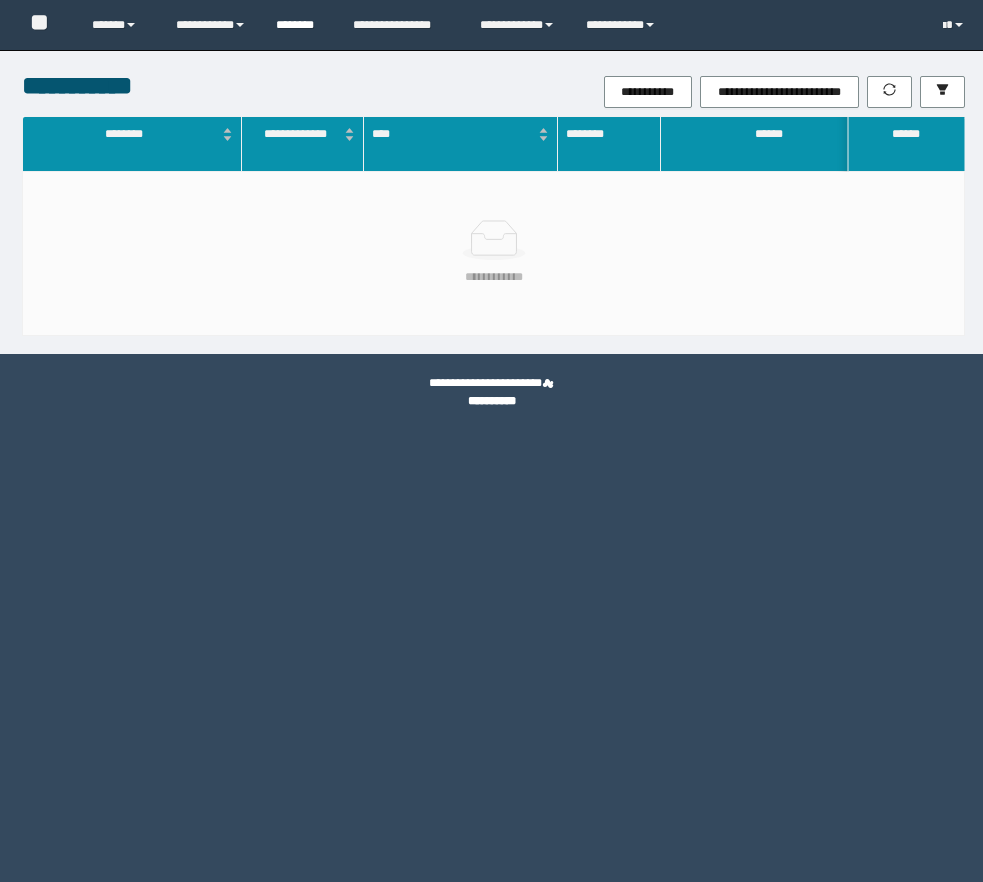 scroll, scrollTop: 0, scrollLeft: 0, axis: both 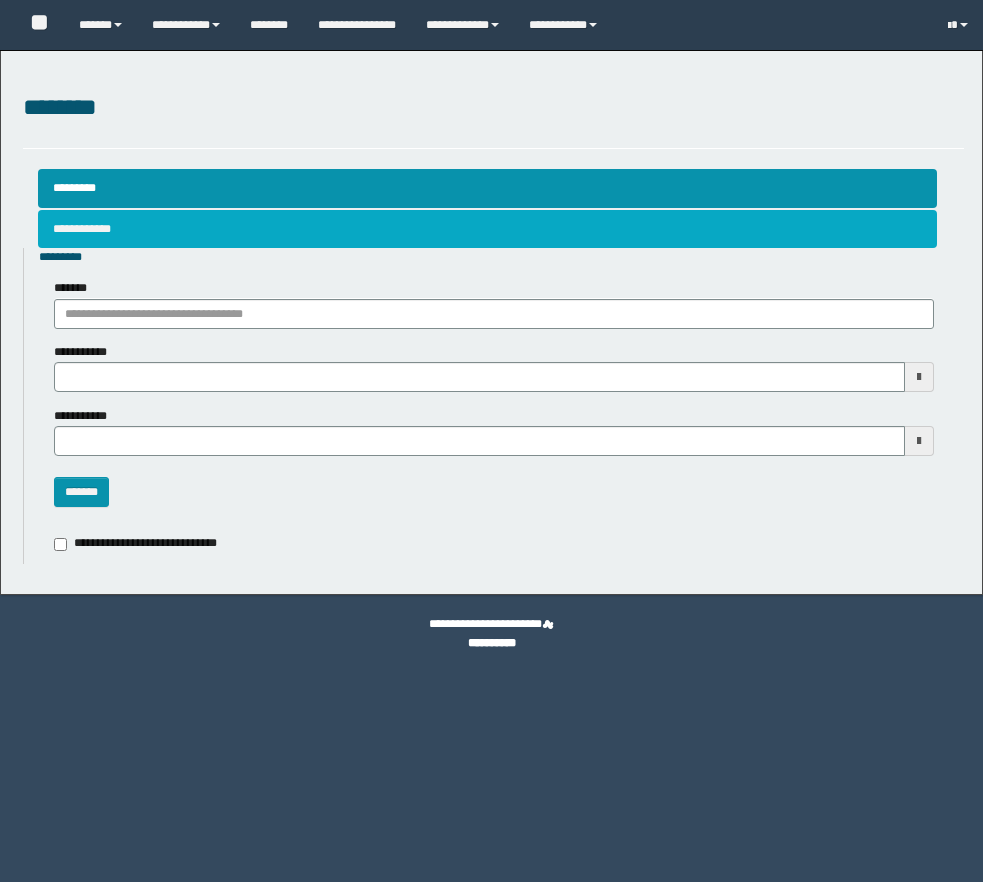click on "**********" at bounding box center [487, 229] 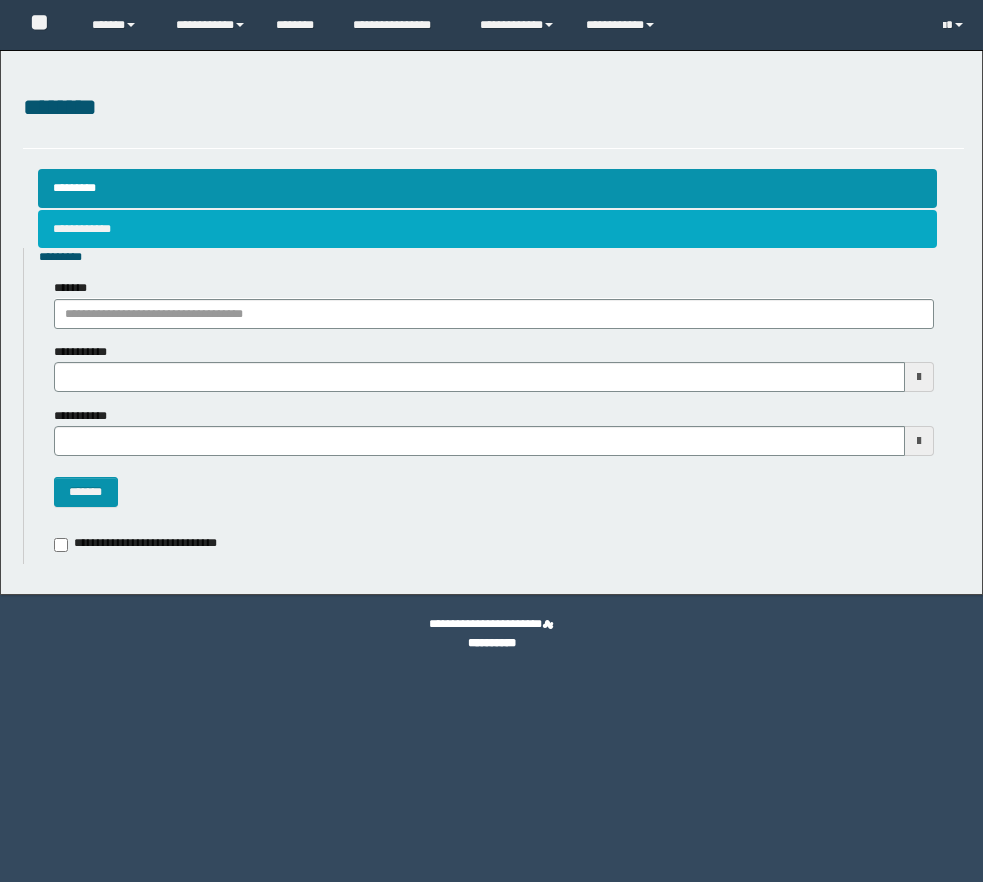 scroll, scrollTop: 0, scrollLeft: 0, axis: both 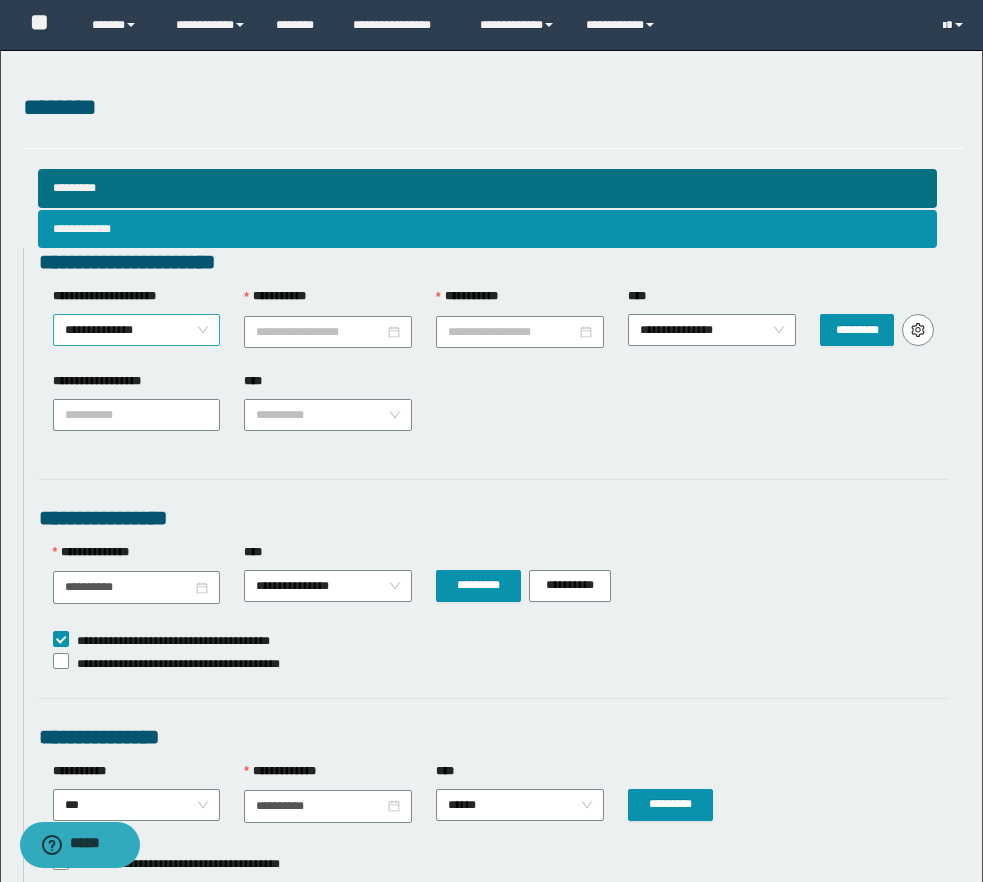 click on "**********" at bounding box center (137, 330) 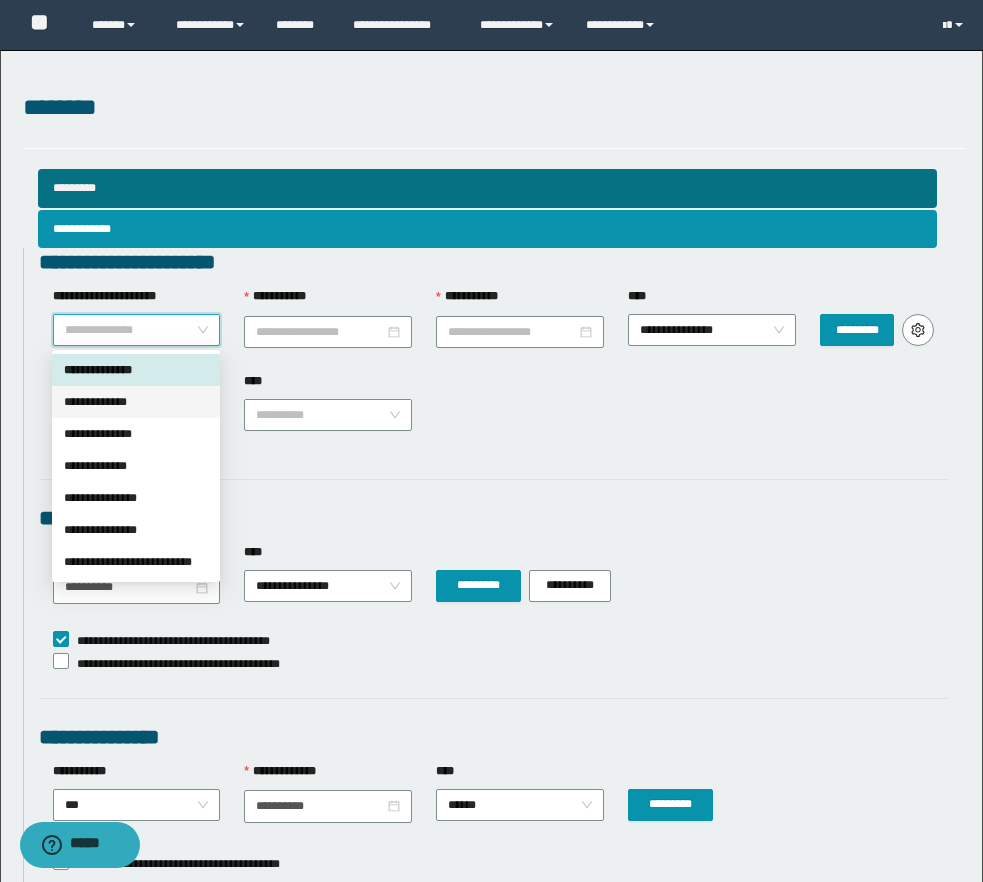 click on "**********" at bounding box center (136, 402) 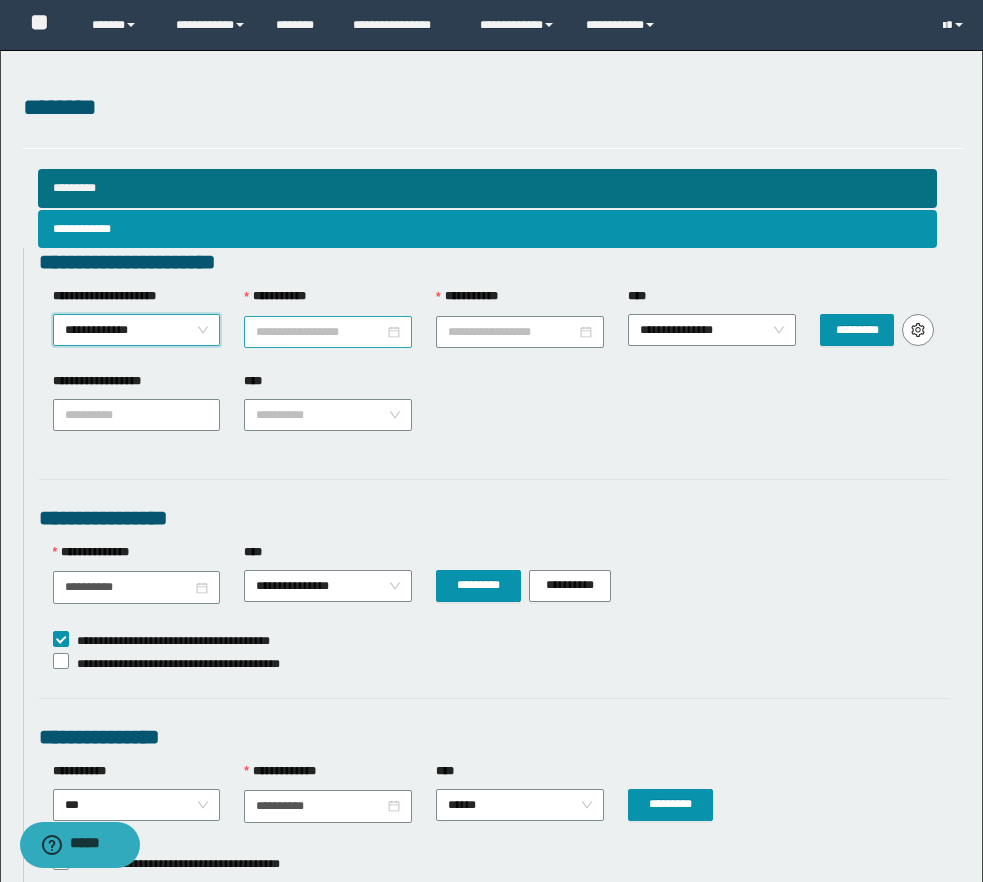 click on "**********" at bounding box center [320, 332] 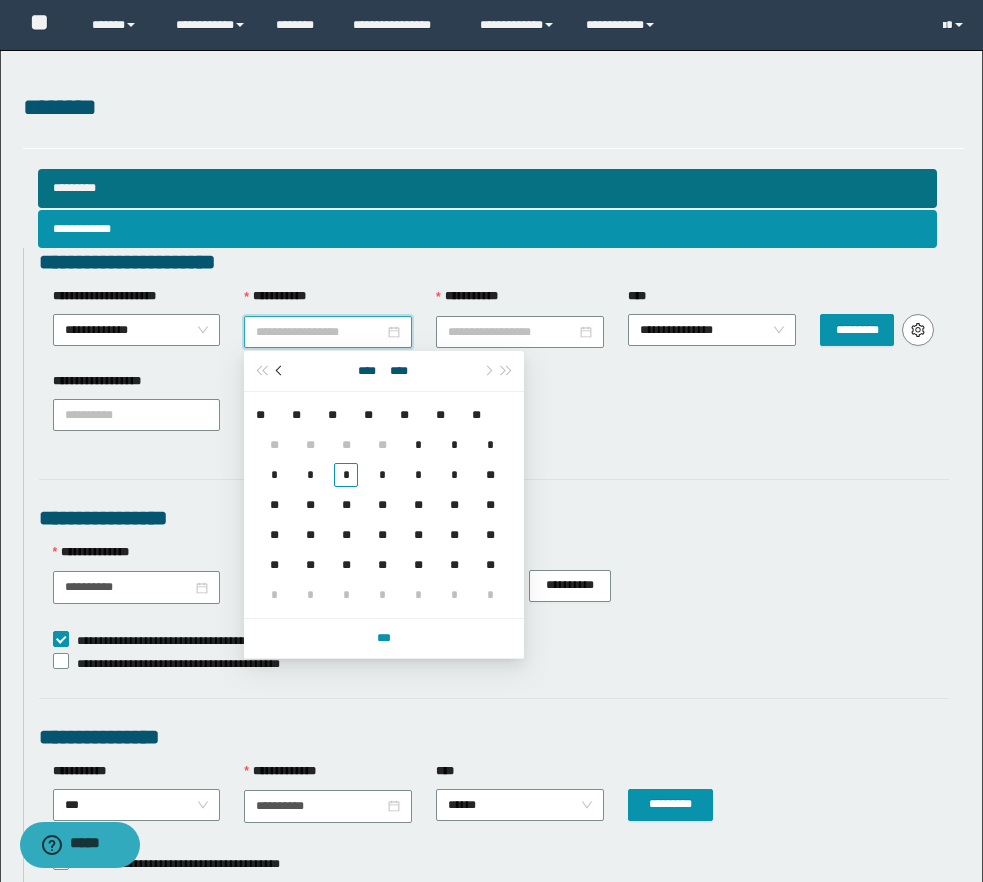 click at bounding box center (280, 371) 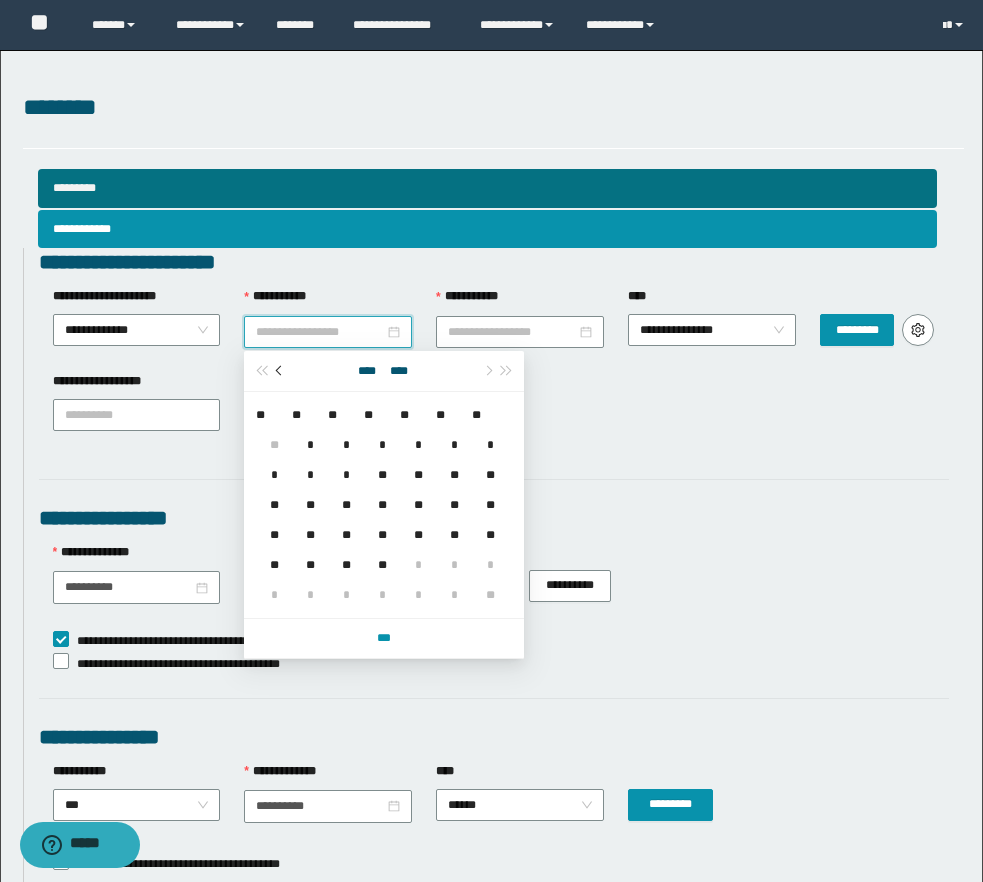 click at bounding box center [280, 371] 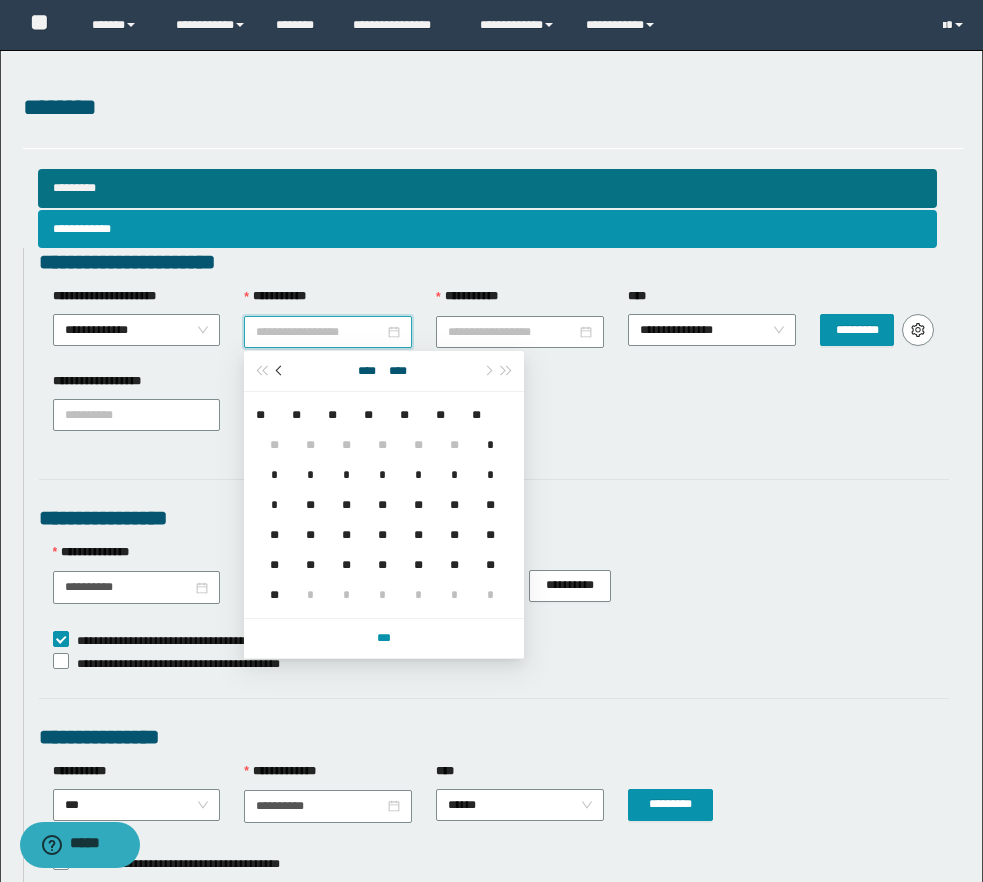 click at bounding box center (280, 371) 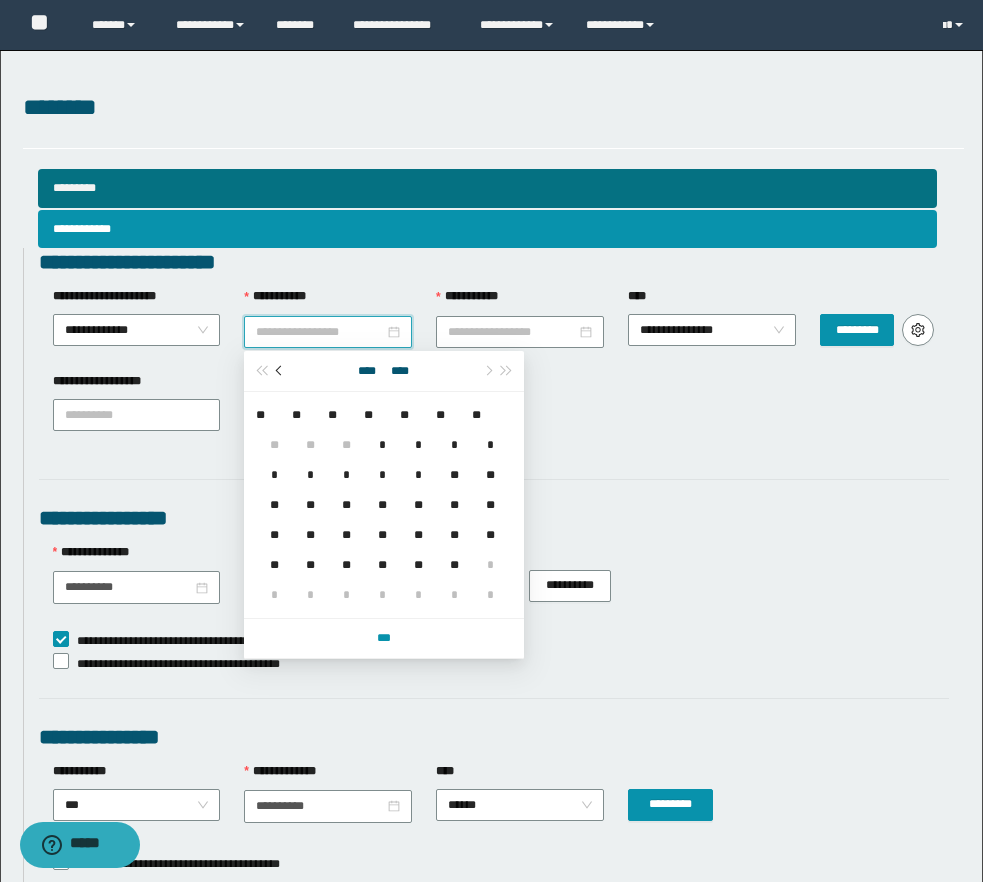 click at bounding box center [280, 371] 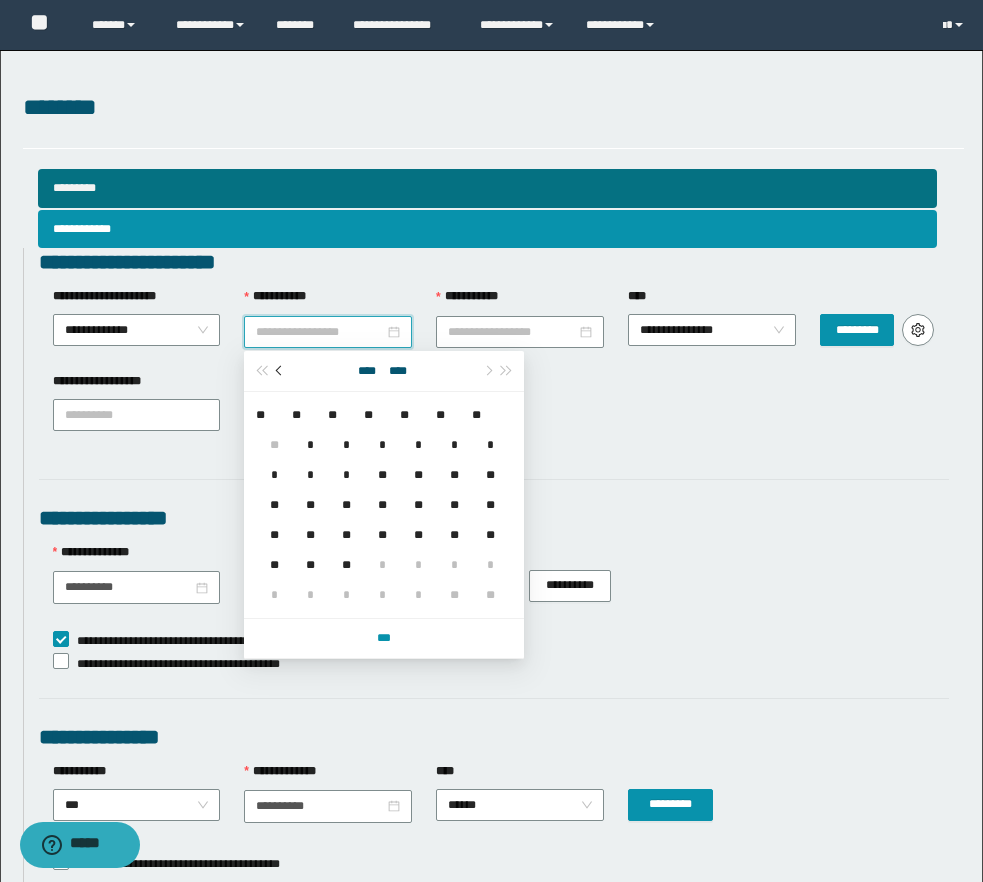 click at bounding box center [280, 371] 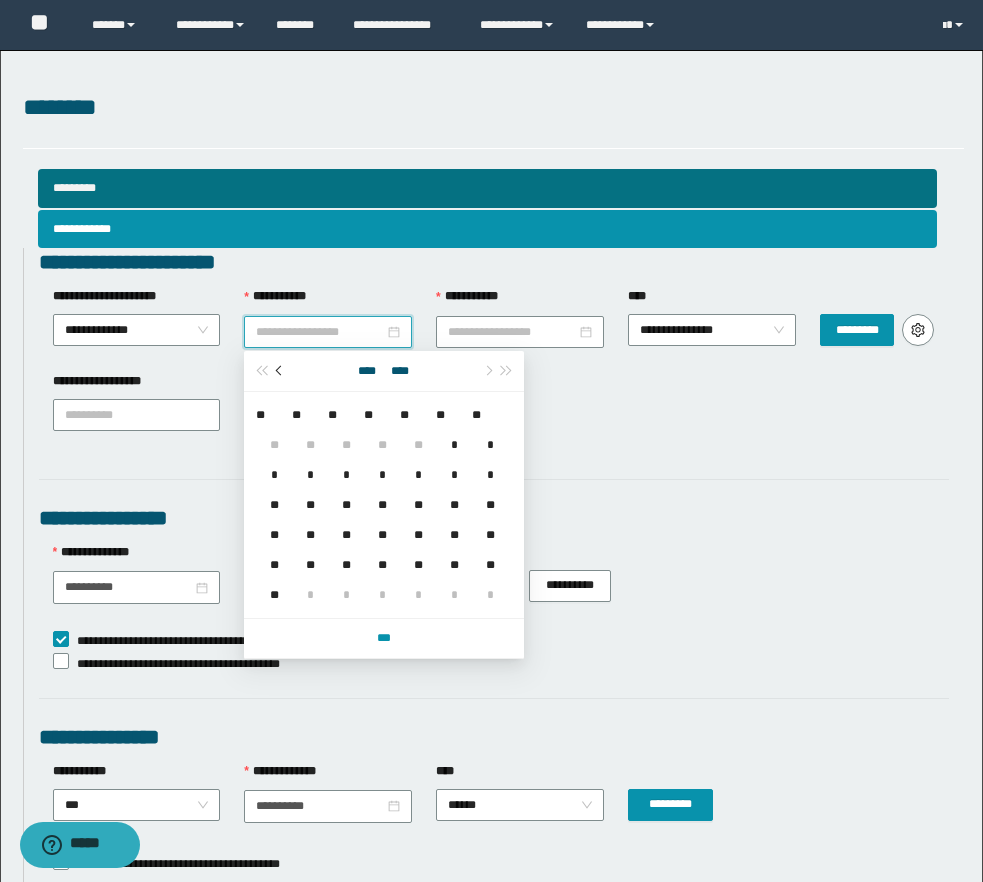 click at bounding box center (280, 371) 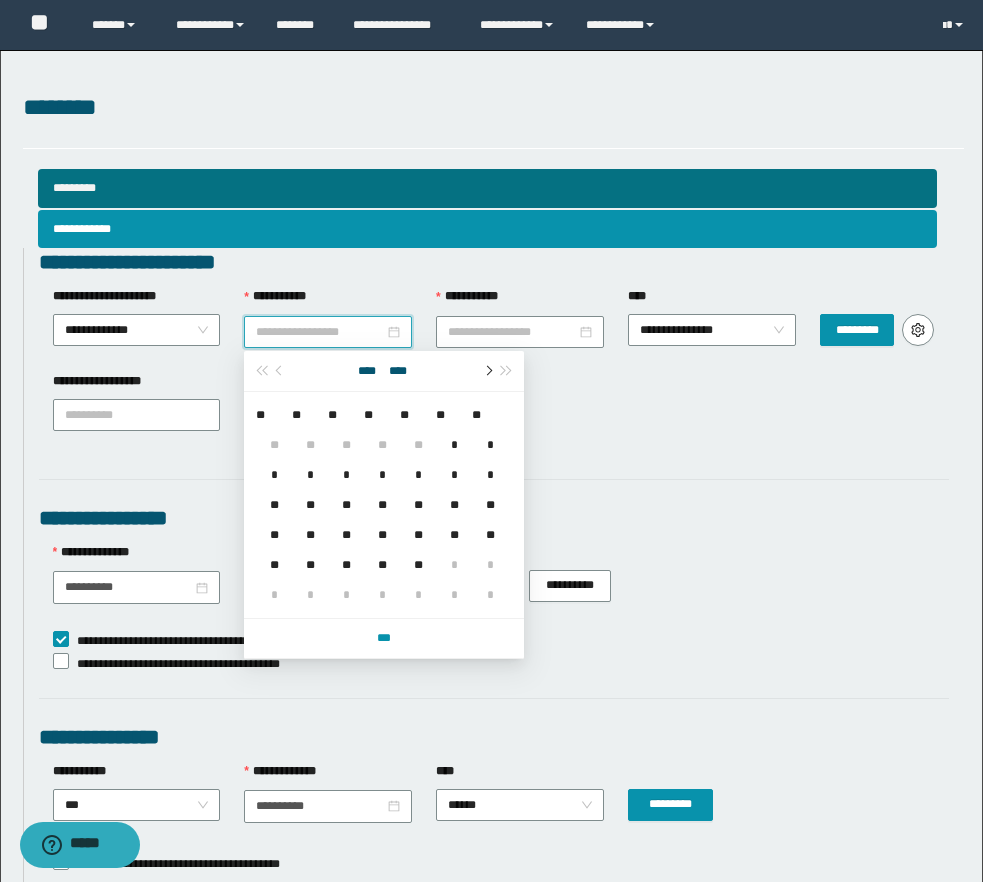 click at bounding box center (487, 371) 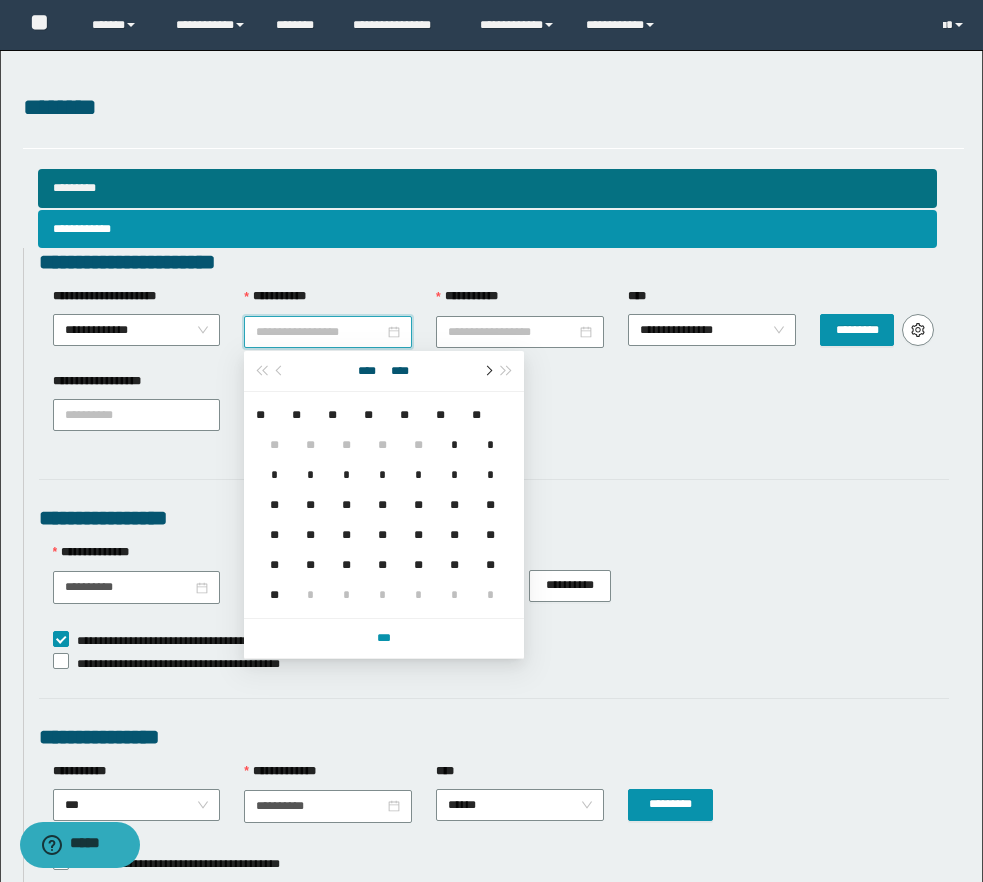 click at bounding box center (487, 371) 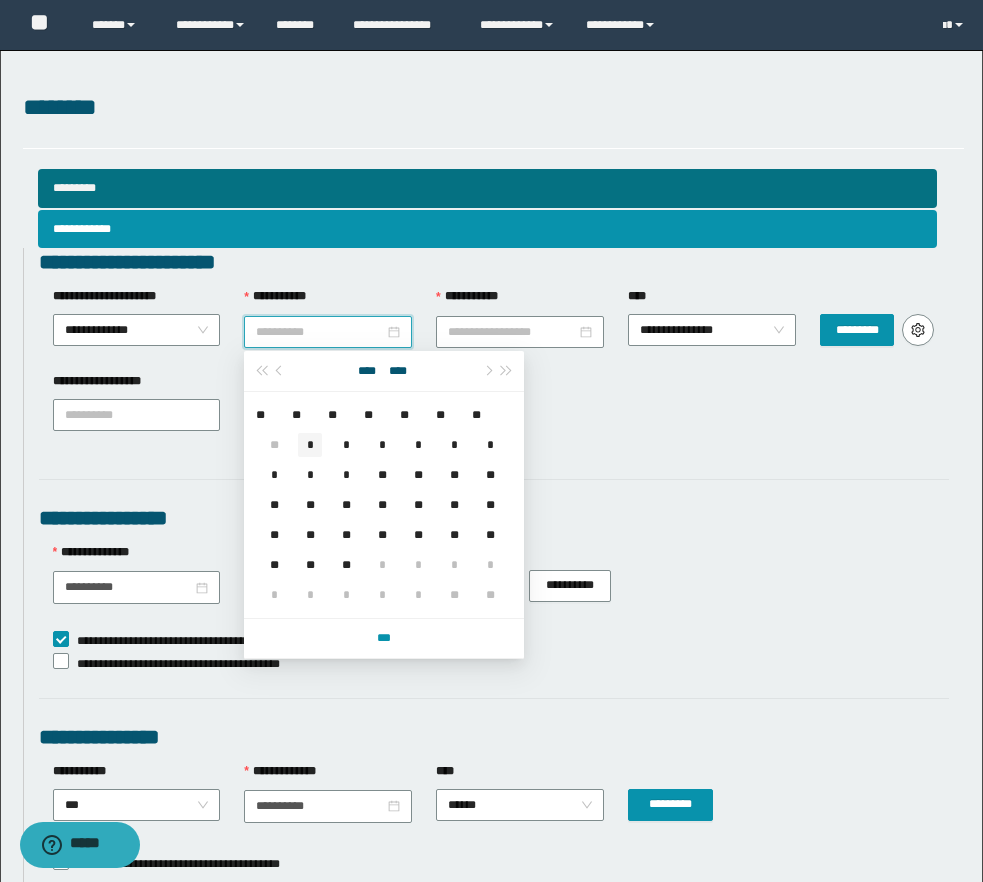 click on "*" at bounding box center (310, 445) 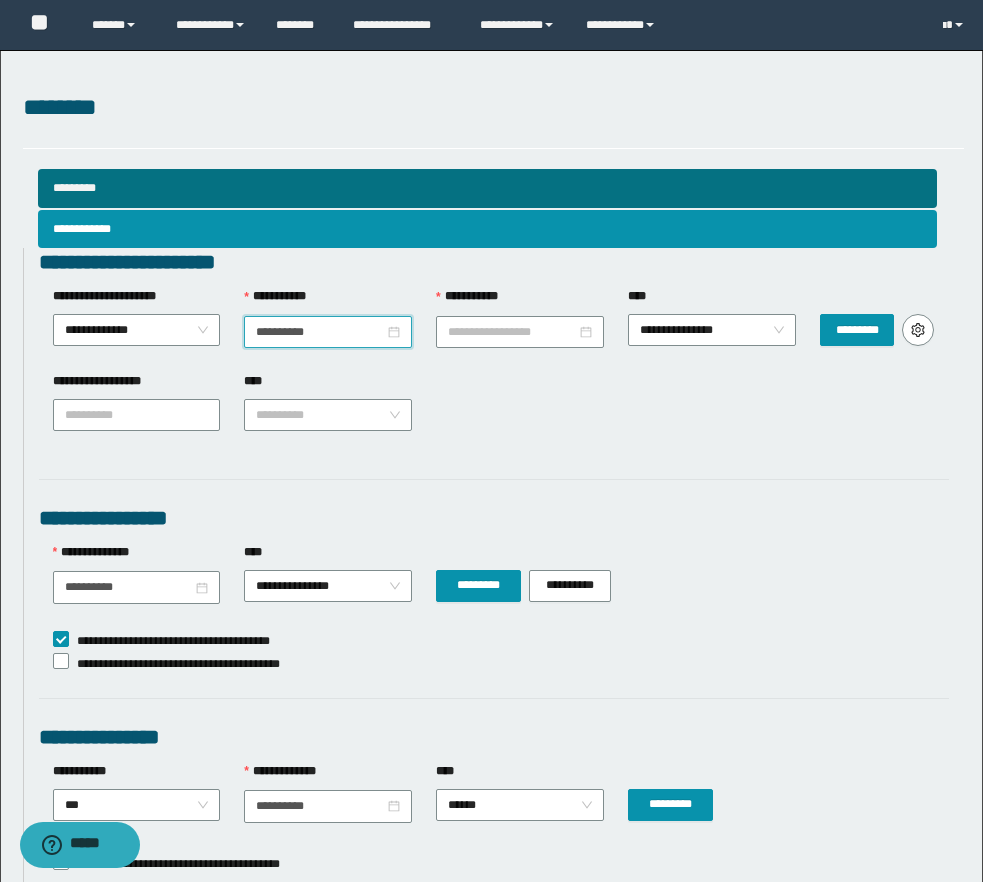click on "**********" at bounding box center [520, 301] 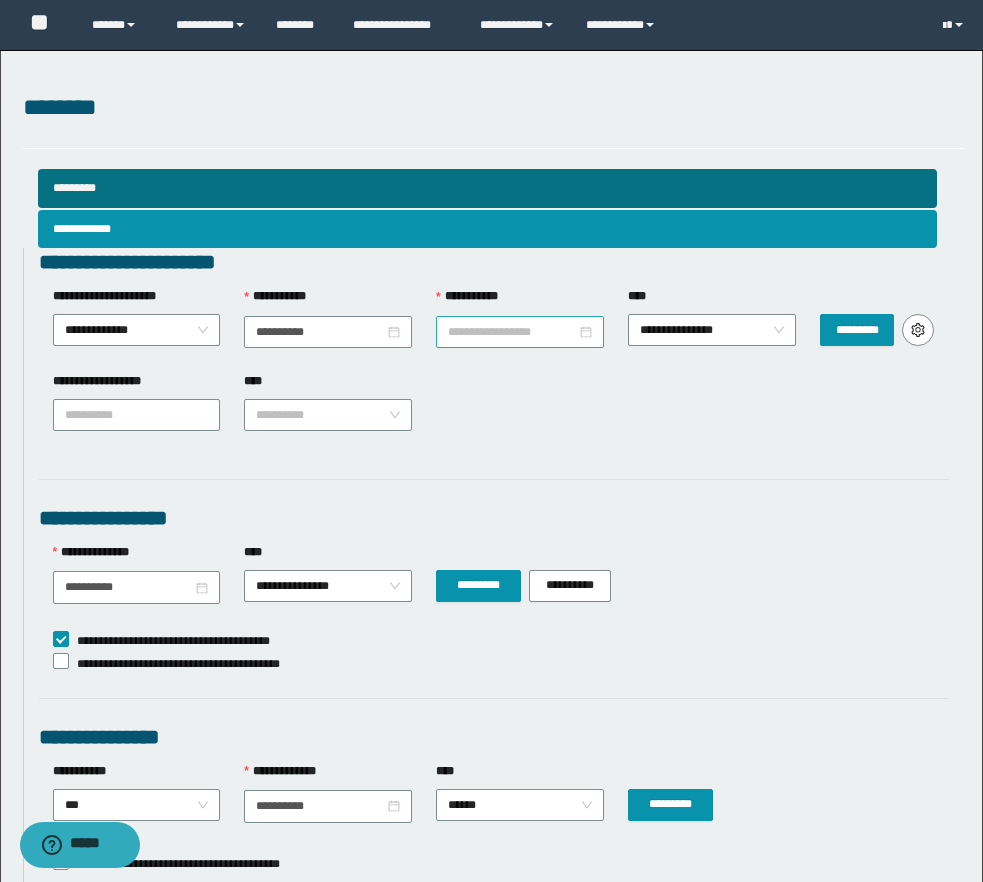 click on "**********" at bounding box center (512, 332) 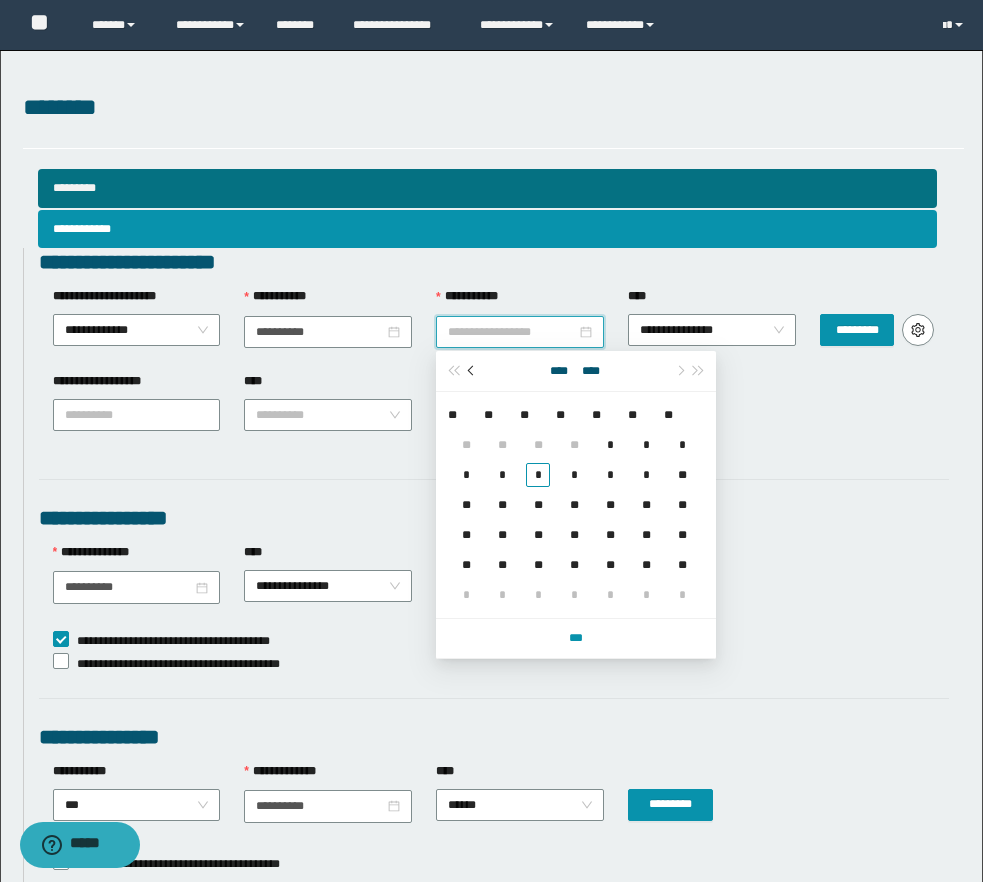 click at bounding box center [472, 371] 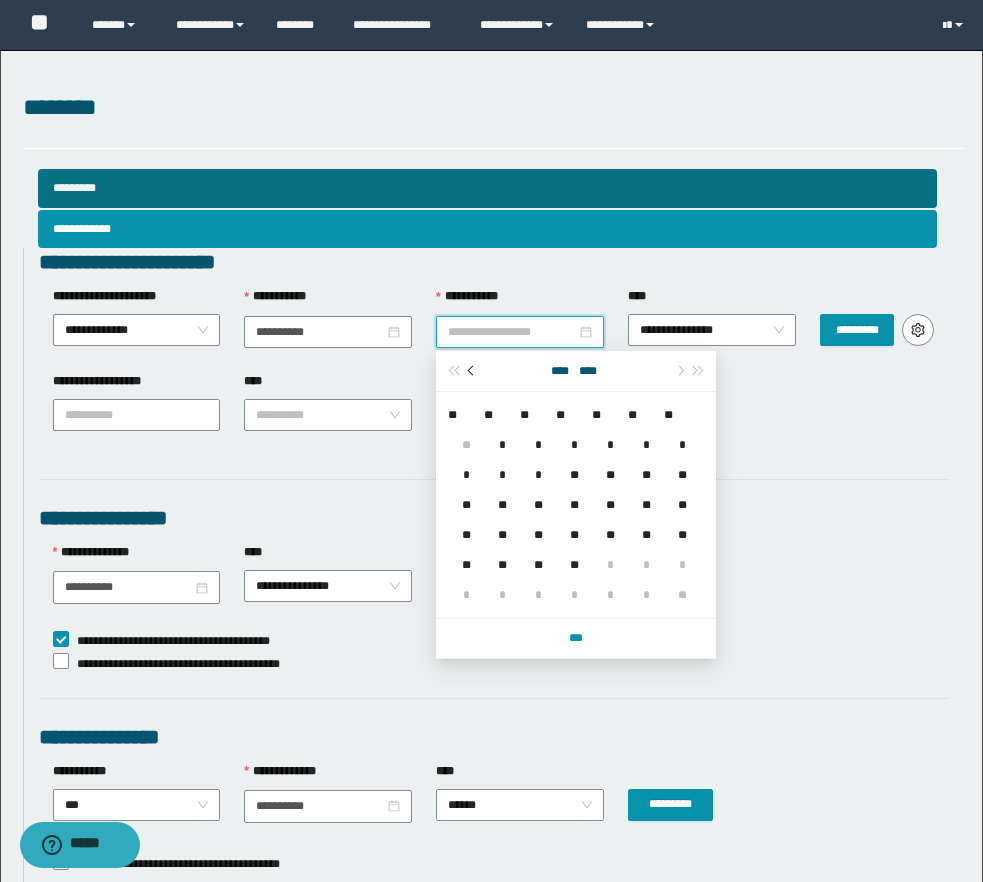 click at bounding box center [472, 371] 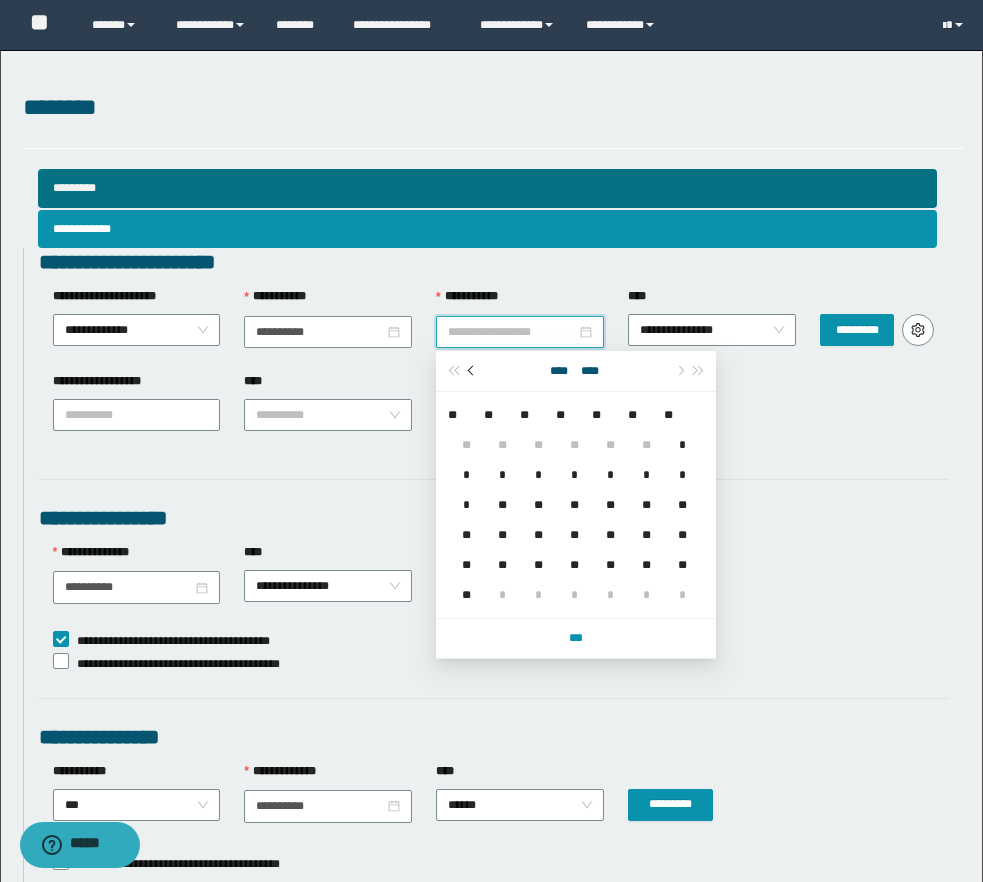 click at bounding box center [472, 371] 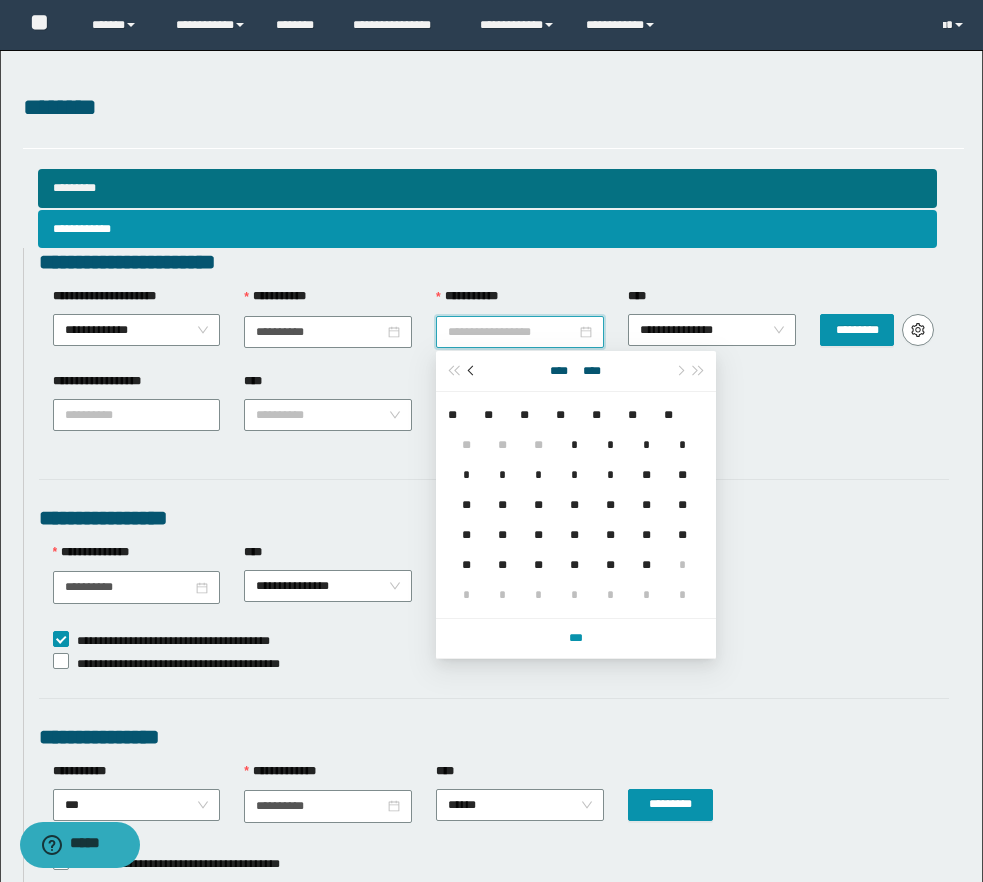 click at bounding box center [472, 371] 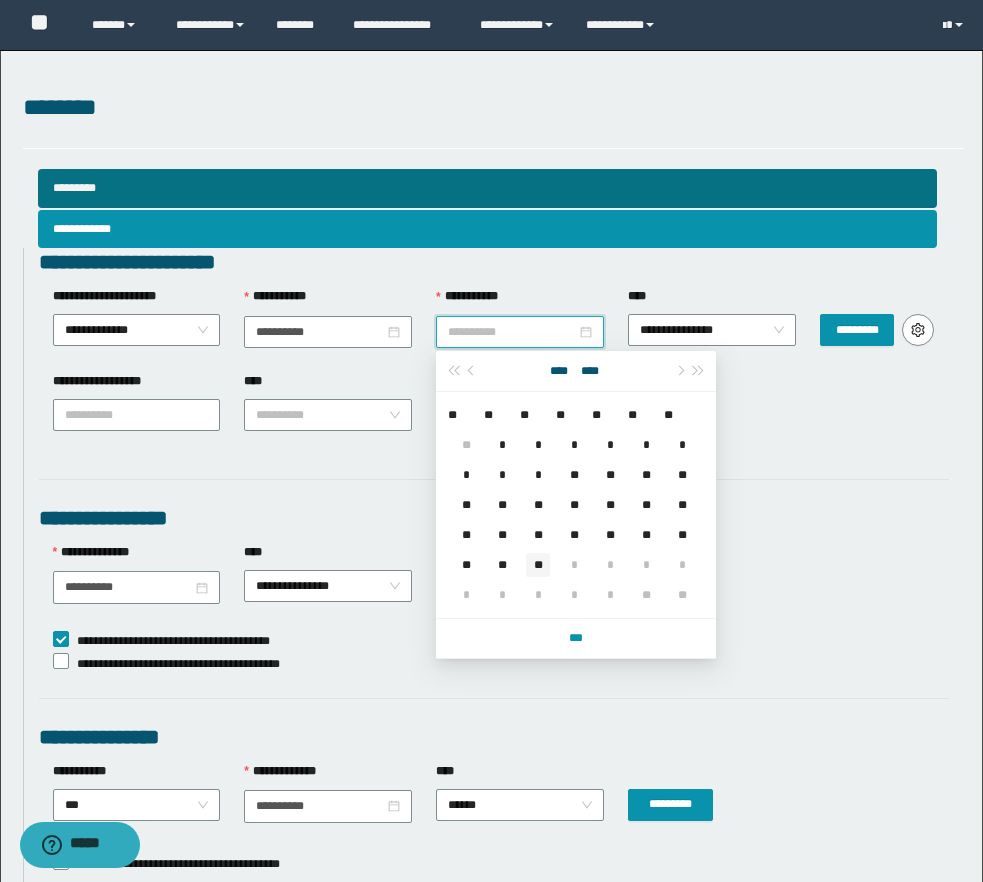click on "**" at bounding box center (538, 565) 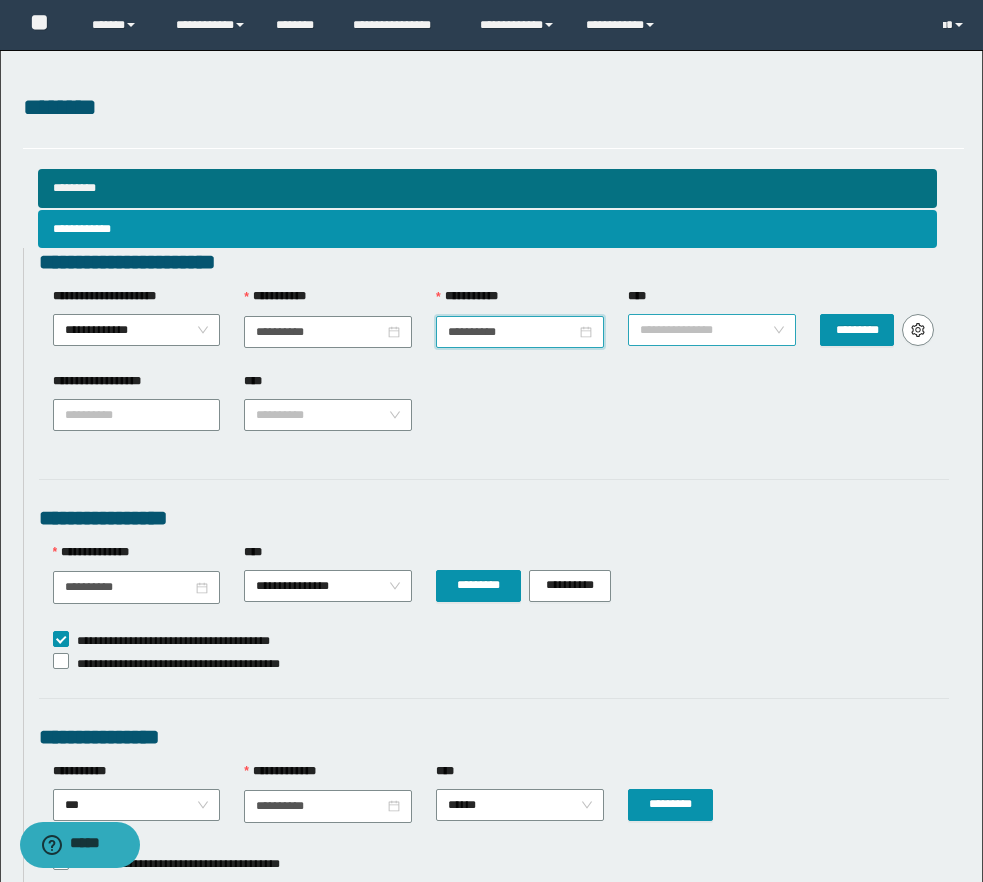 click on "**********" at bounding box center [712, 330] 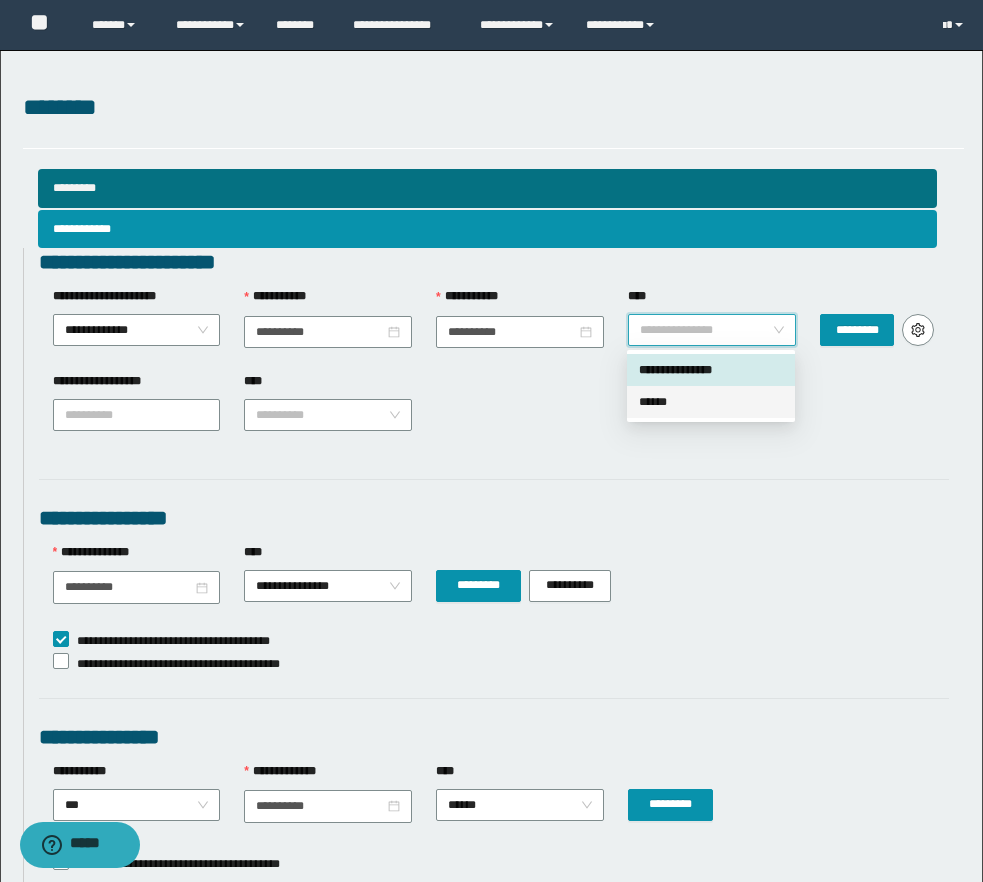 click on "******" at bounding box center (711, 402) 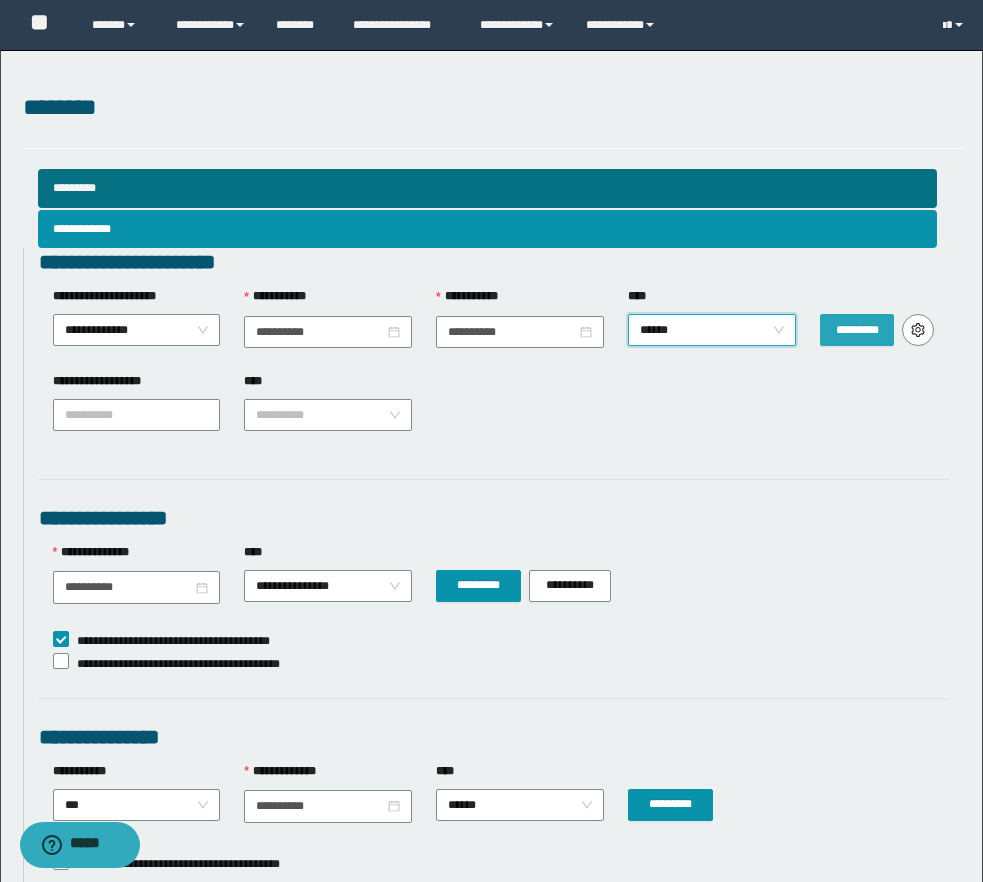 click on "*********" at bounding box center (857, 330) 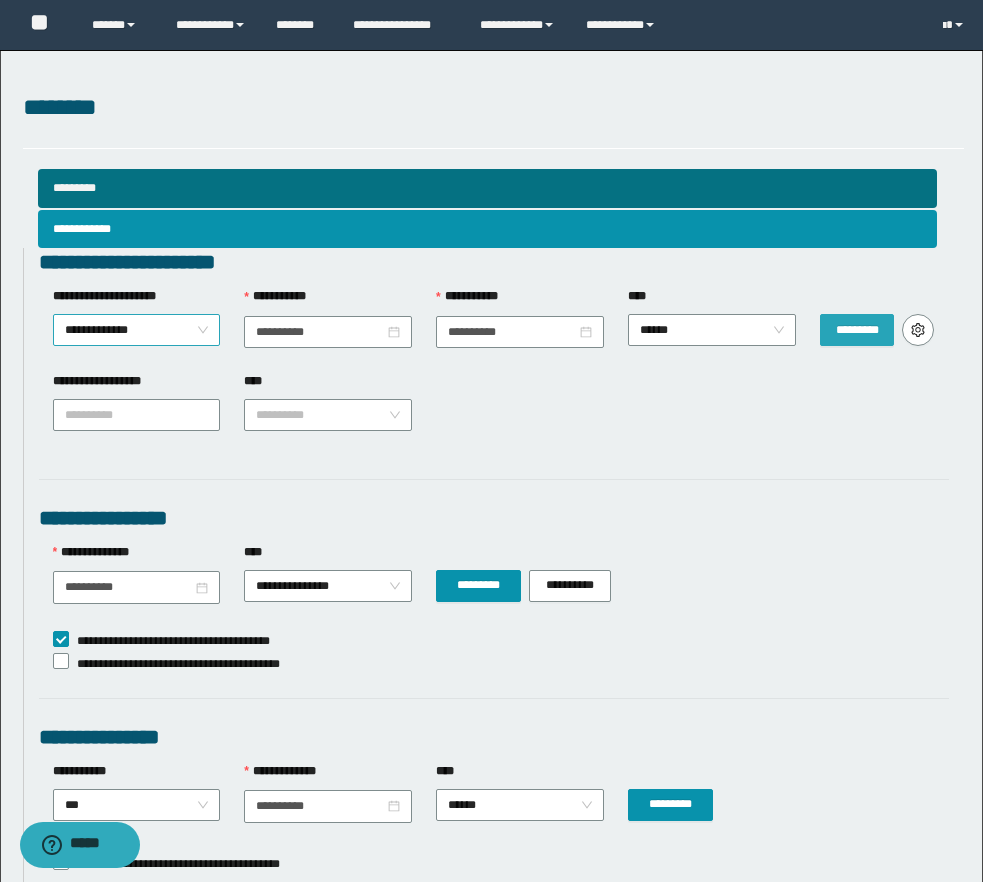 click on "**********" at bounding box center [137, 330] 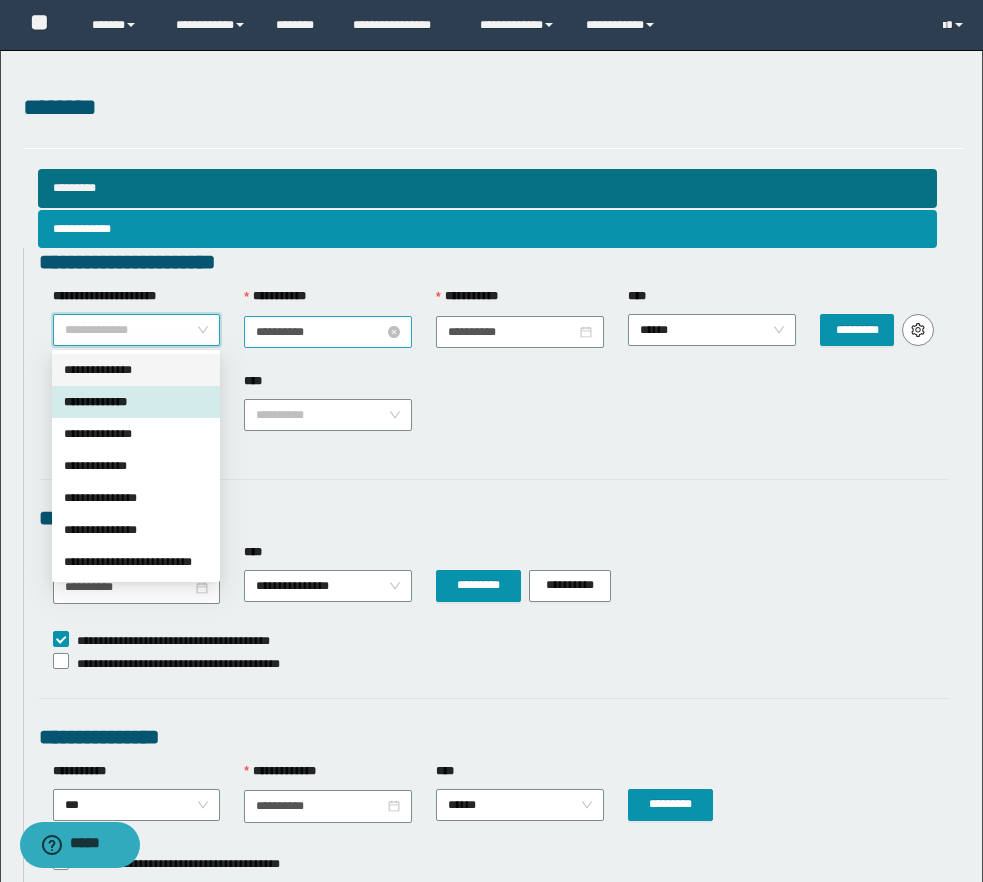 click on "**********" at bounding box center (320, 332) 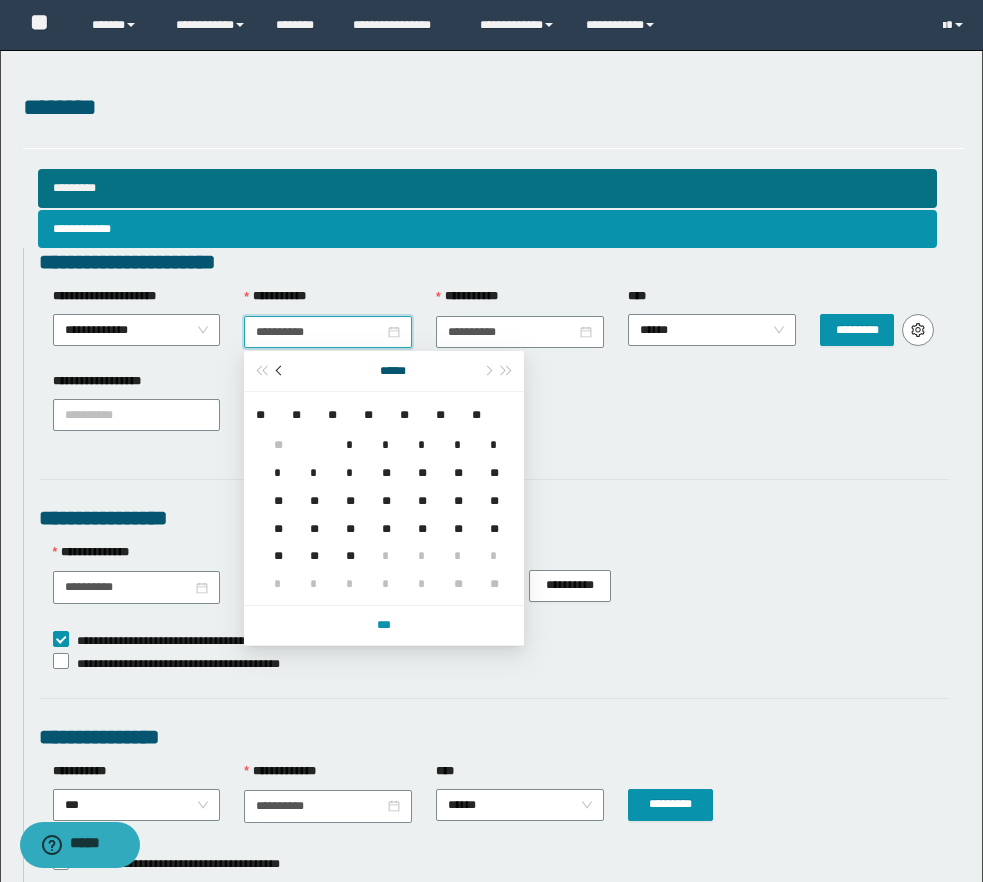 click at bounding box center [281, 371] 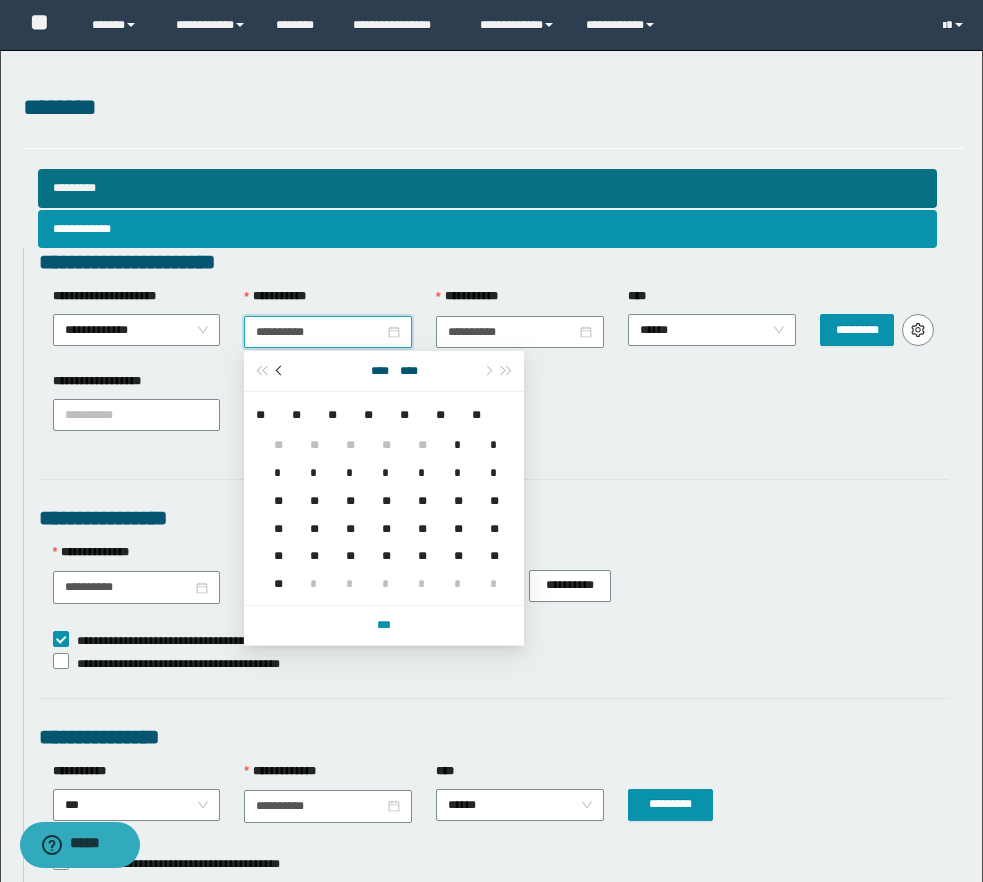 click at bounding box center (281, 371) 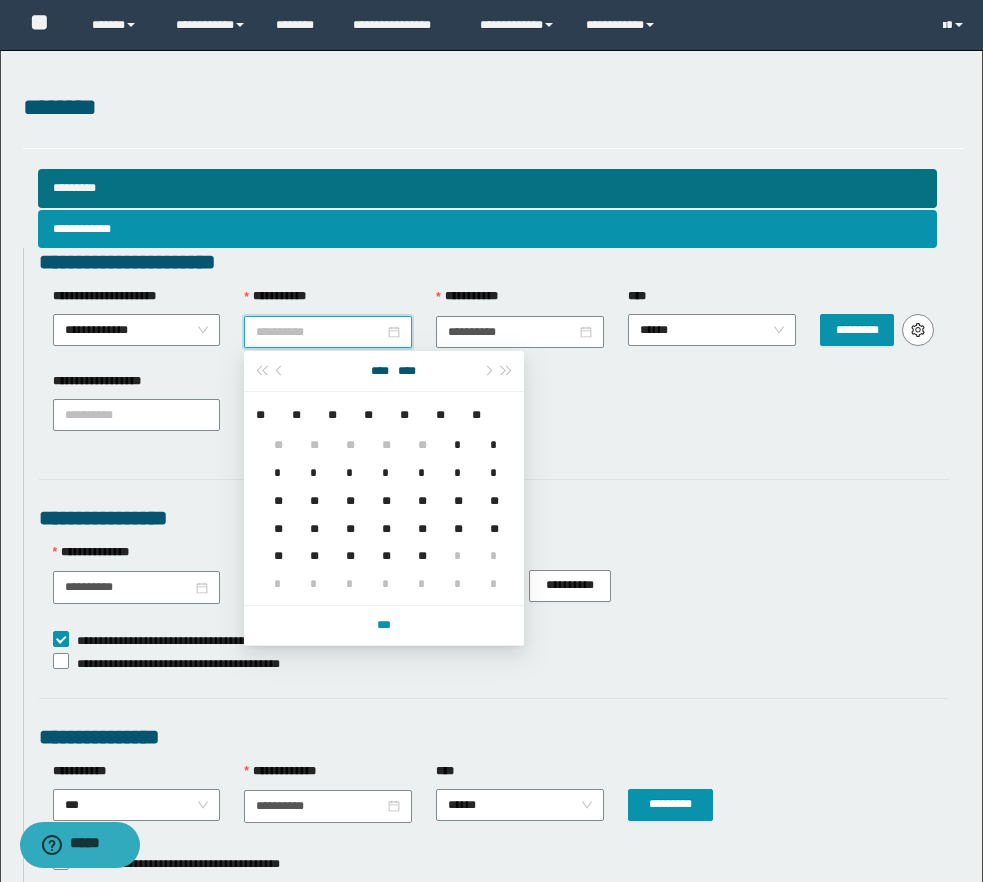 click on "*" at bounding box center (454, 433) 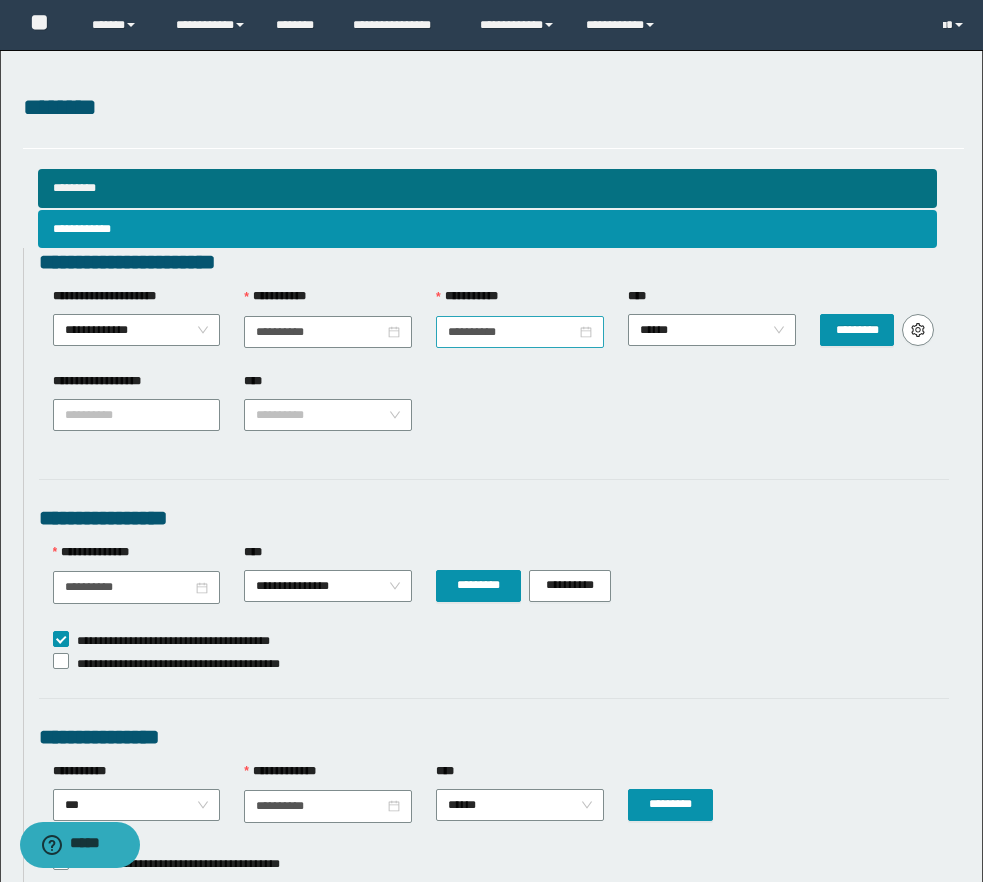 click at bounding box center [520, 332] 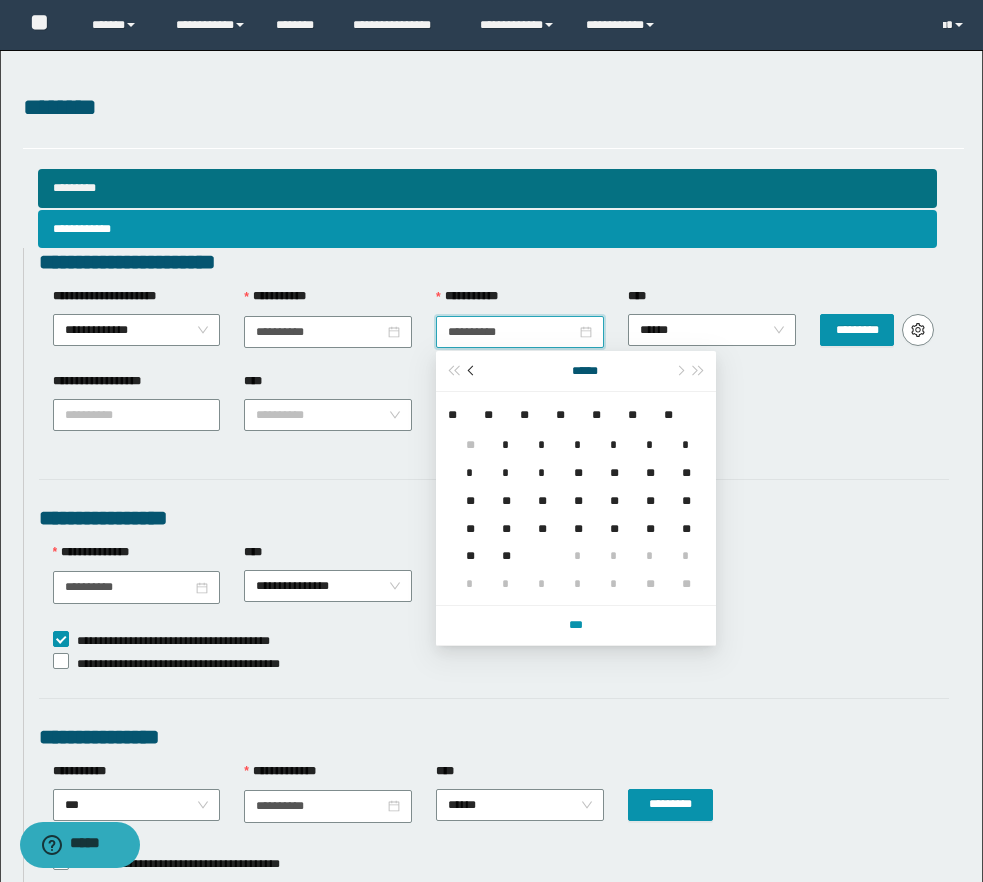 click at bounding box center [473, 371] 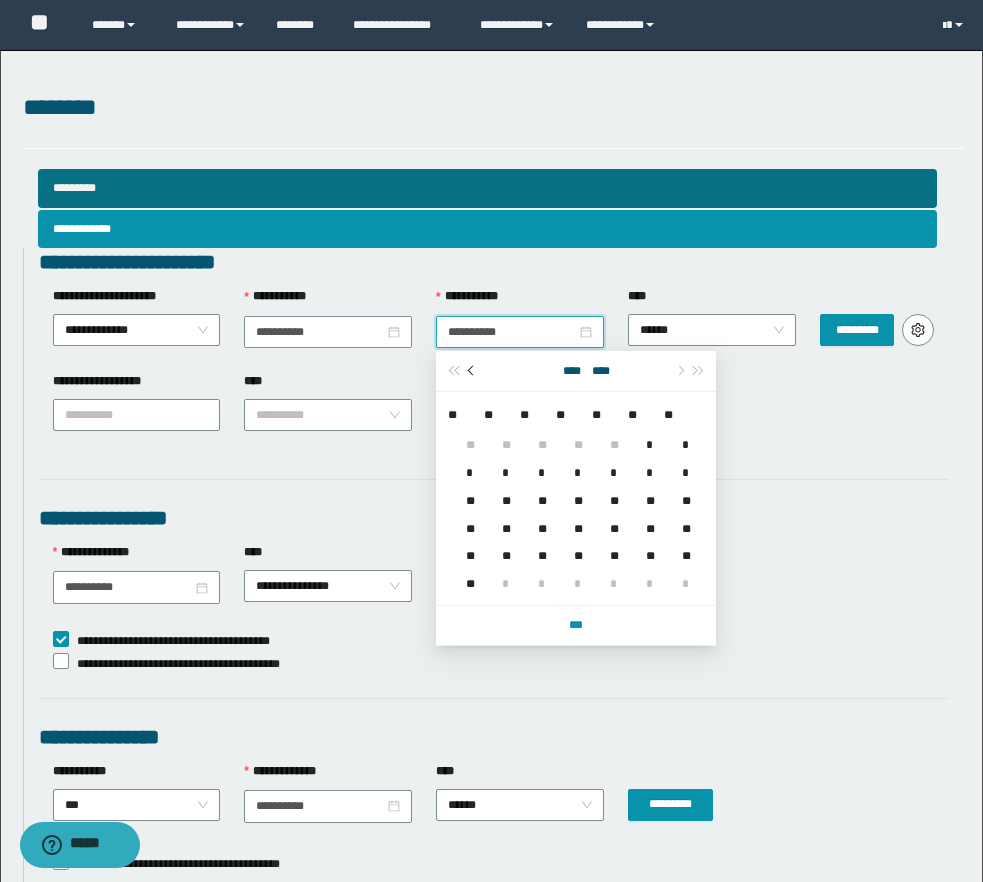 click at bounding box center (472, 371) 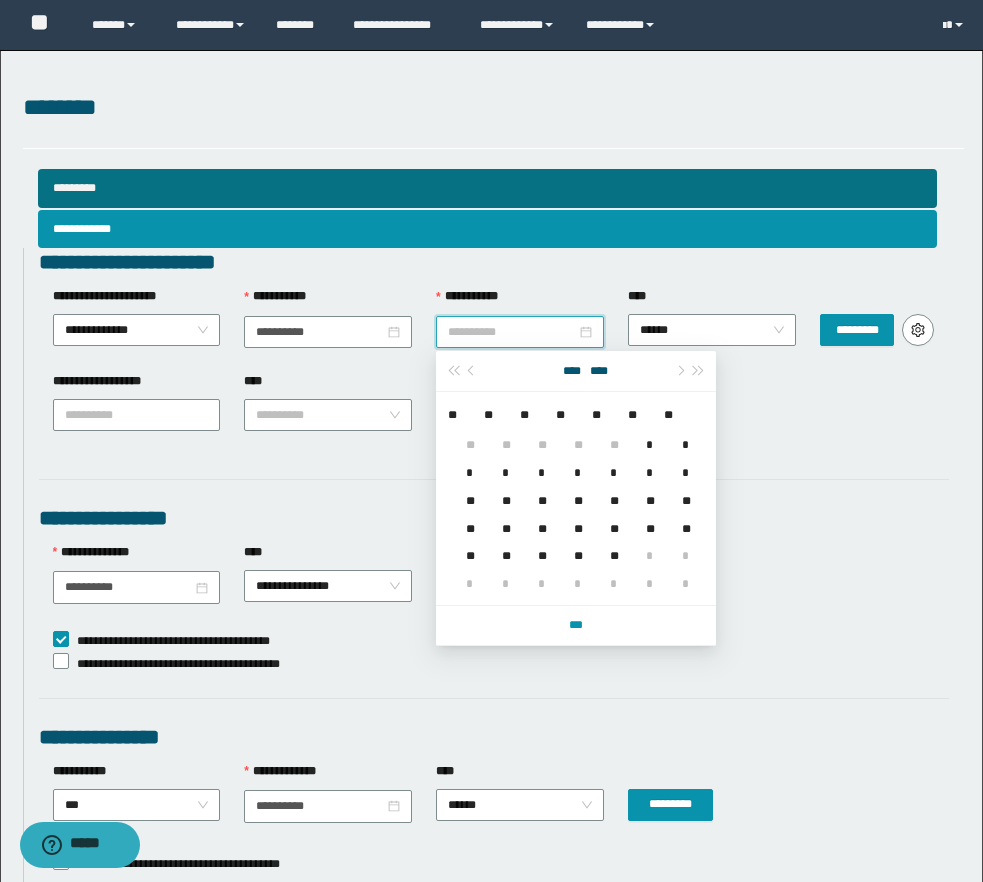 click on "**" at bounding box center [610, 544] 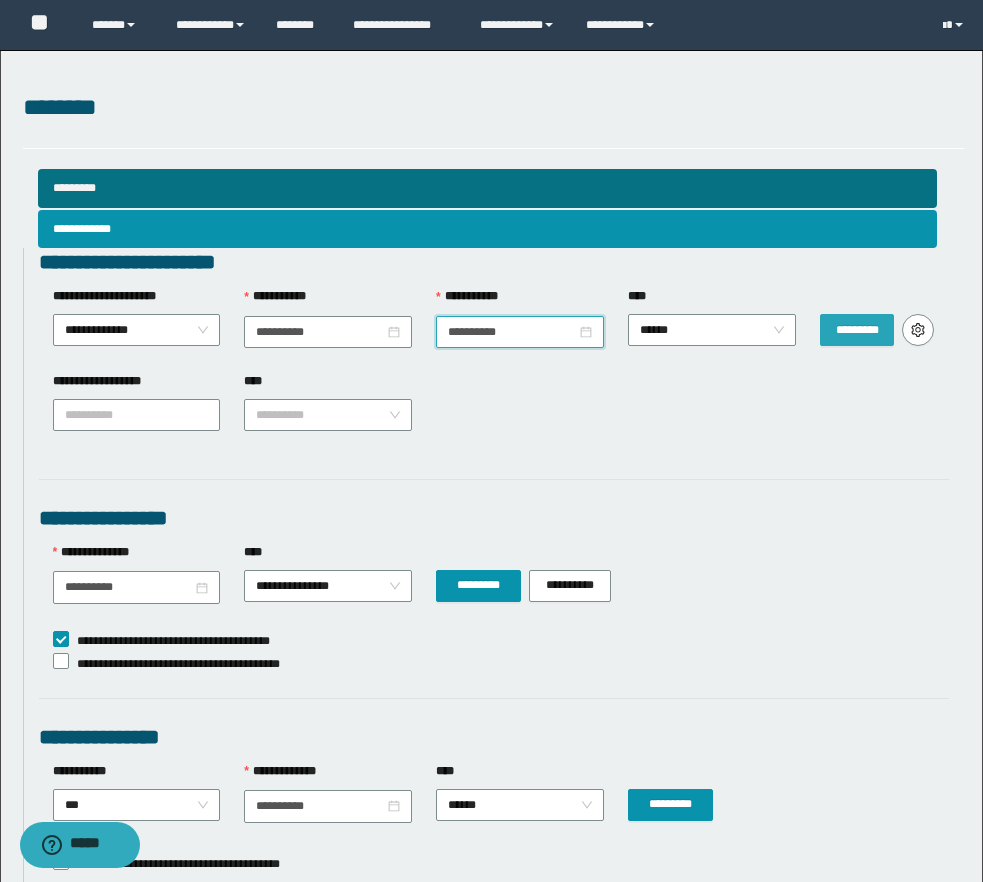 click on "*********" at bounding box center (857, 330) 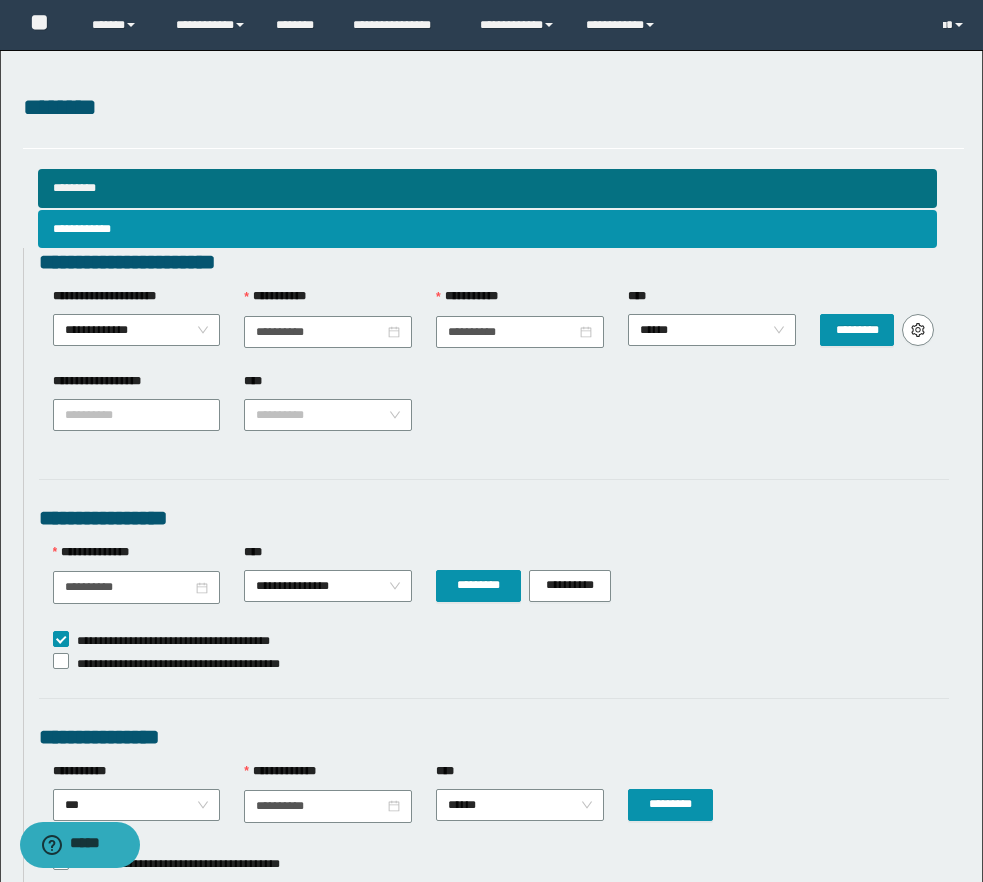 click on "****" at bounding box center [328, 385] 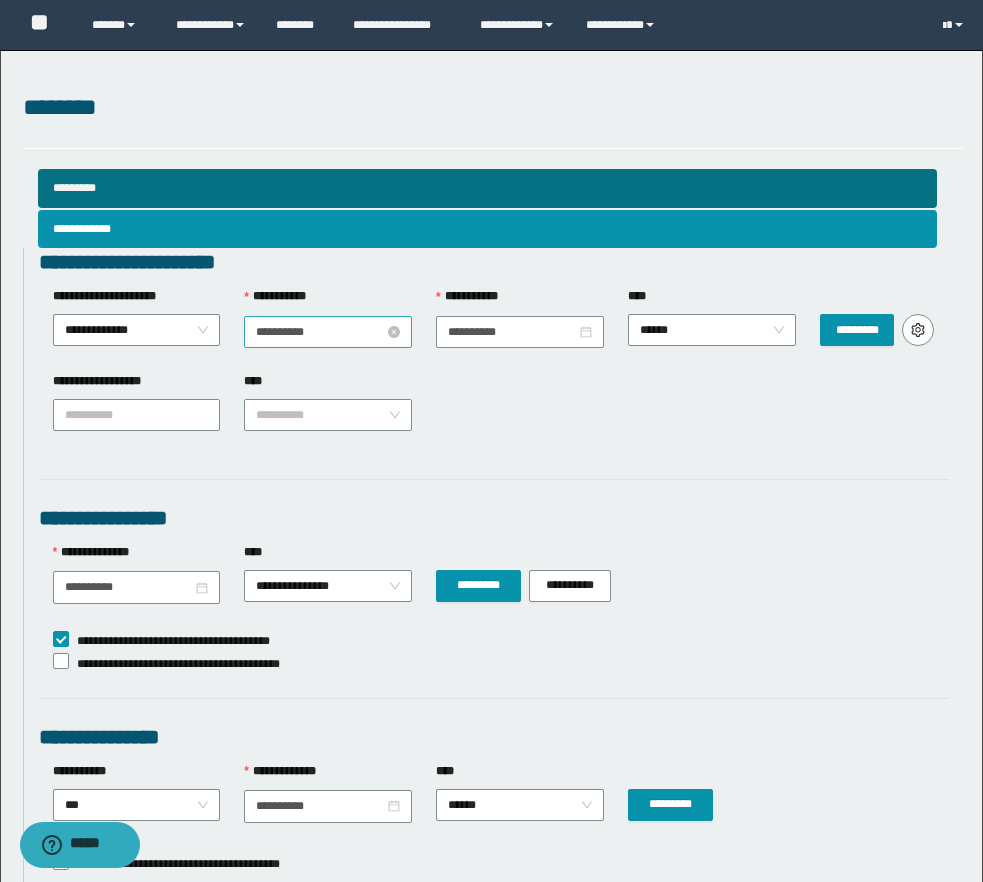 click on "**********" at bounding box center (320, 332) 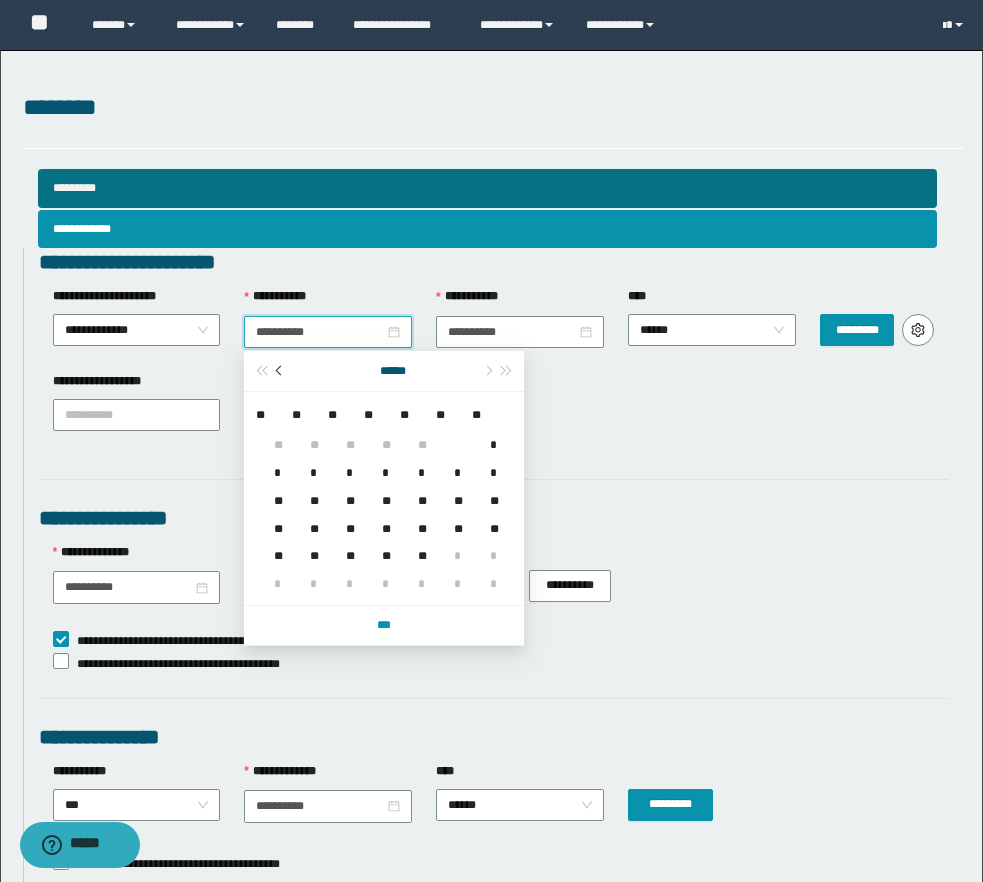 click at bounding box center (280, 371) 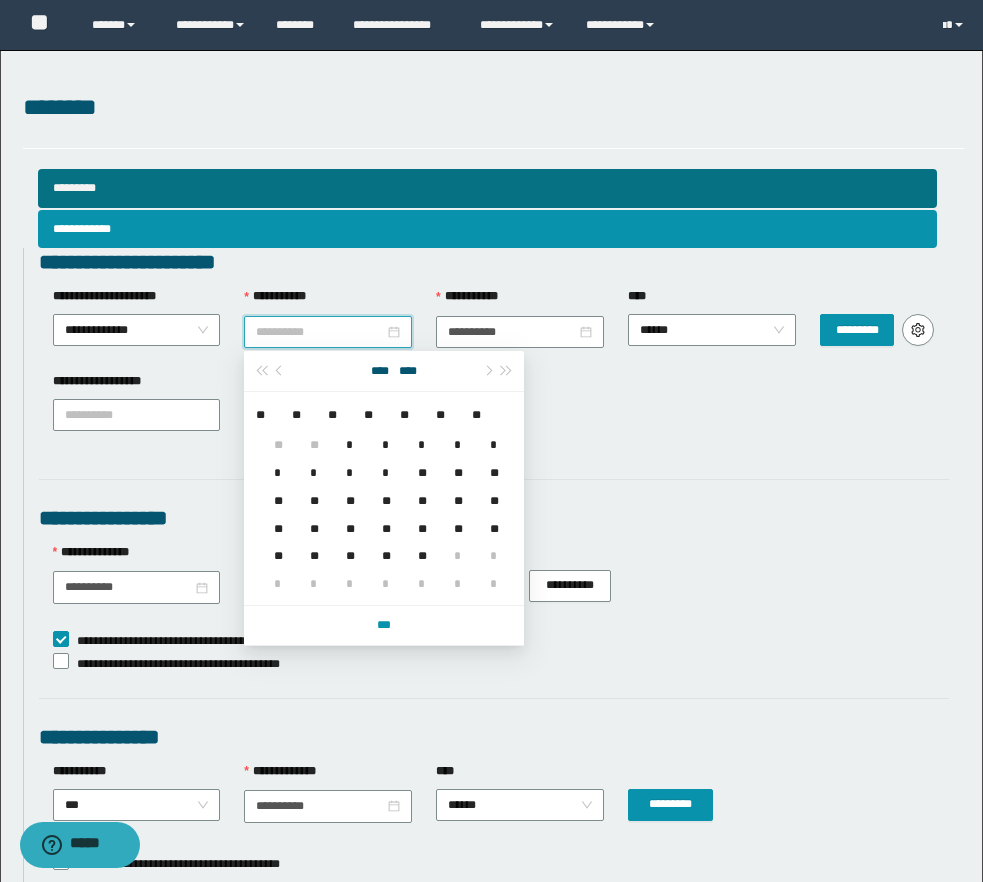 click on "*" at bounding box center [346, 433] 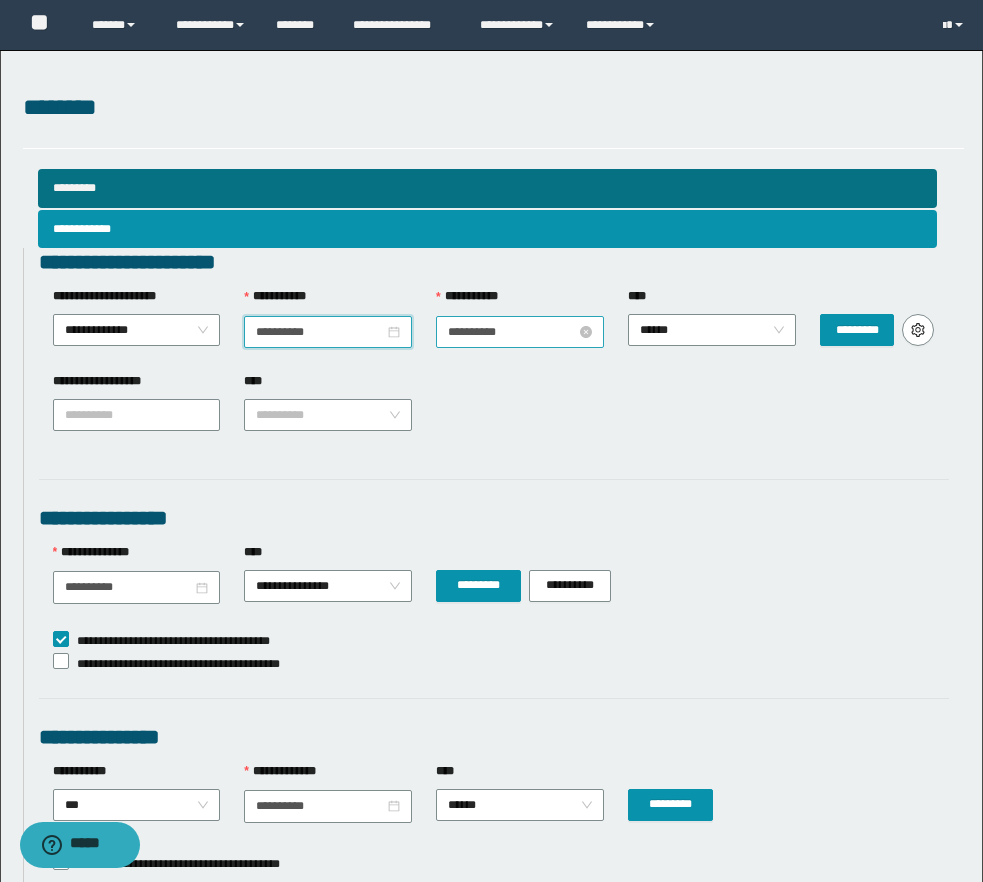 click on "**********" at bounding box center (512, 332) 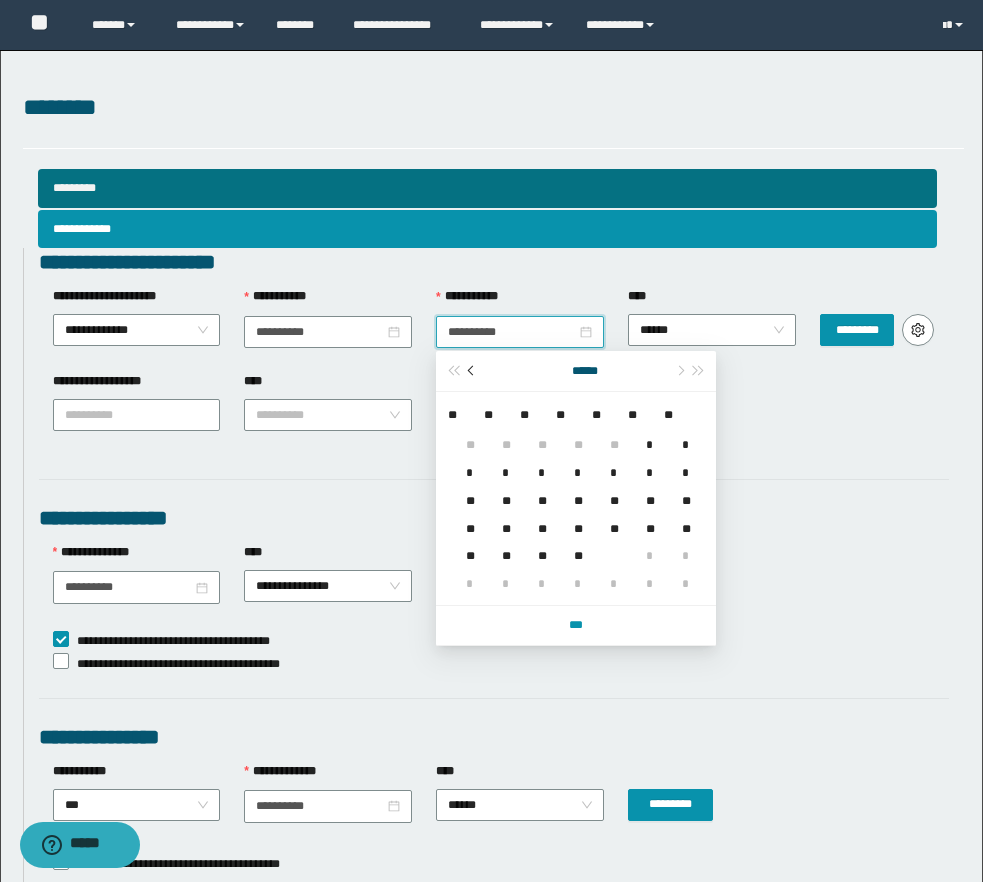 click at bounding box center (472, 371) 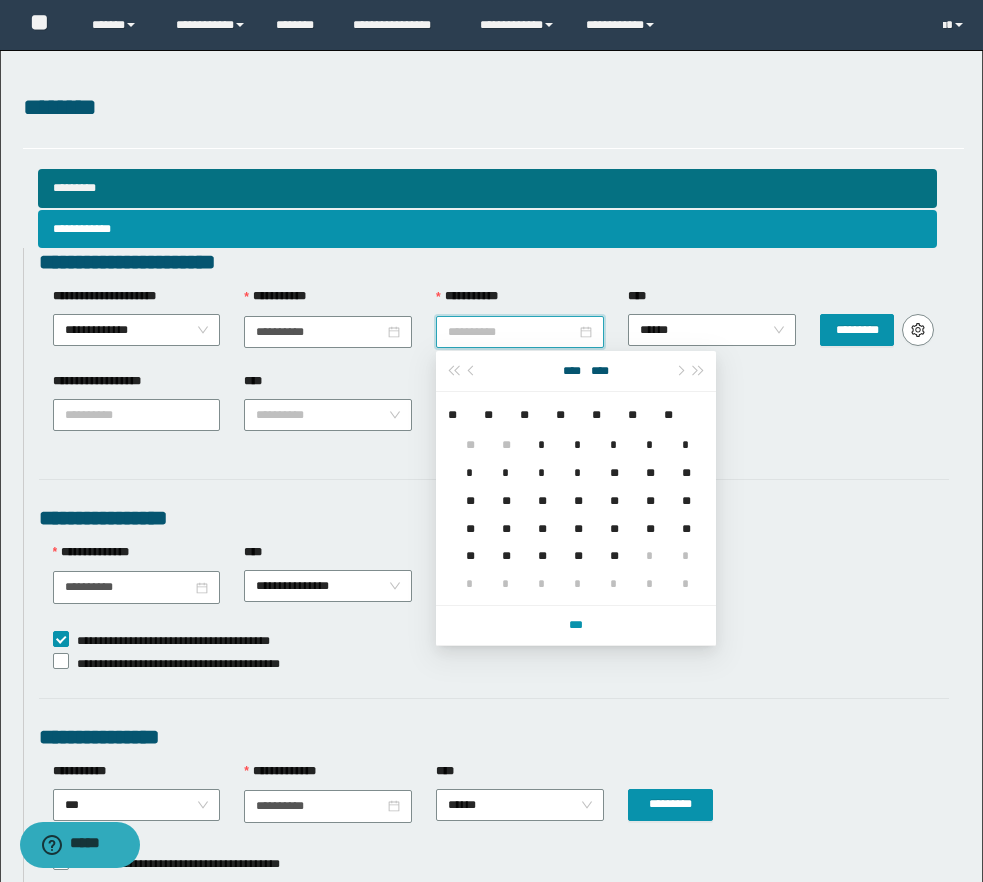 click on "**" at bounding box center [610, 544] 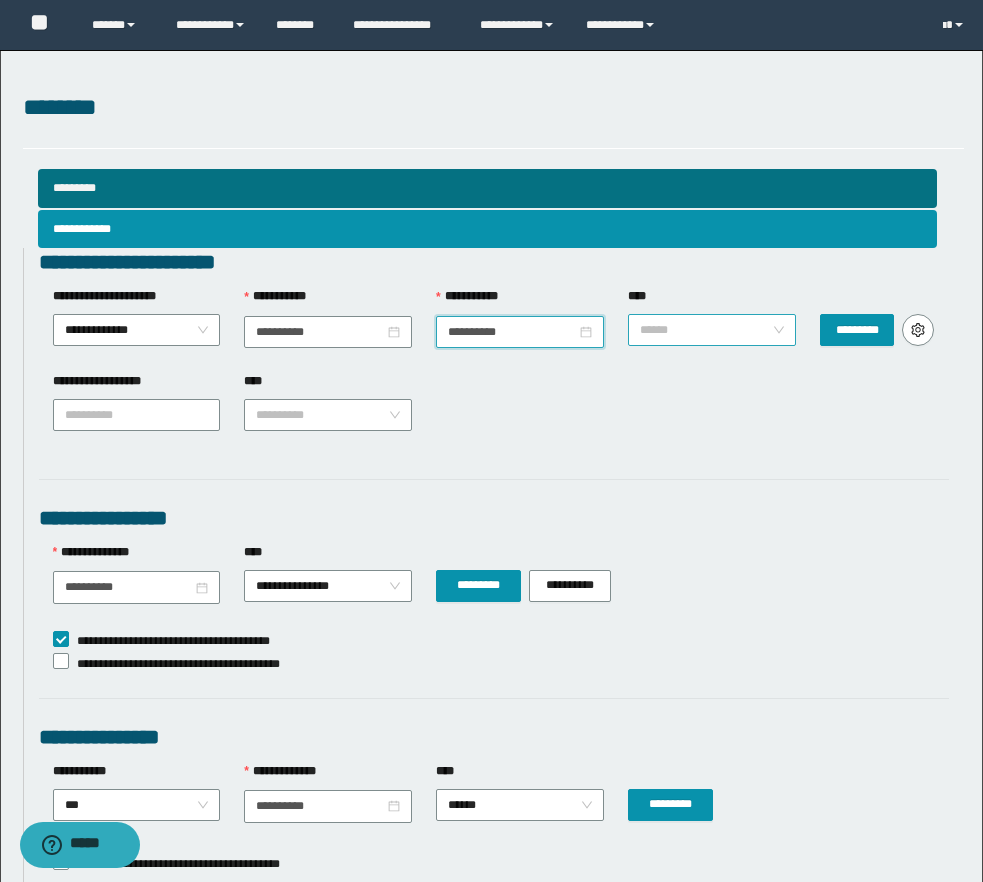 click on "******" at bounding box center (712, 330) 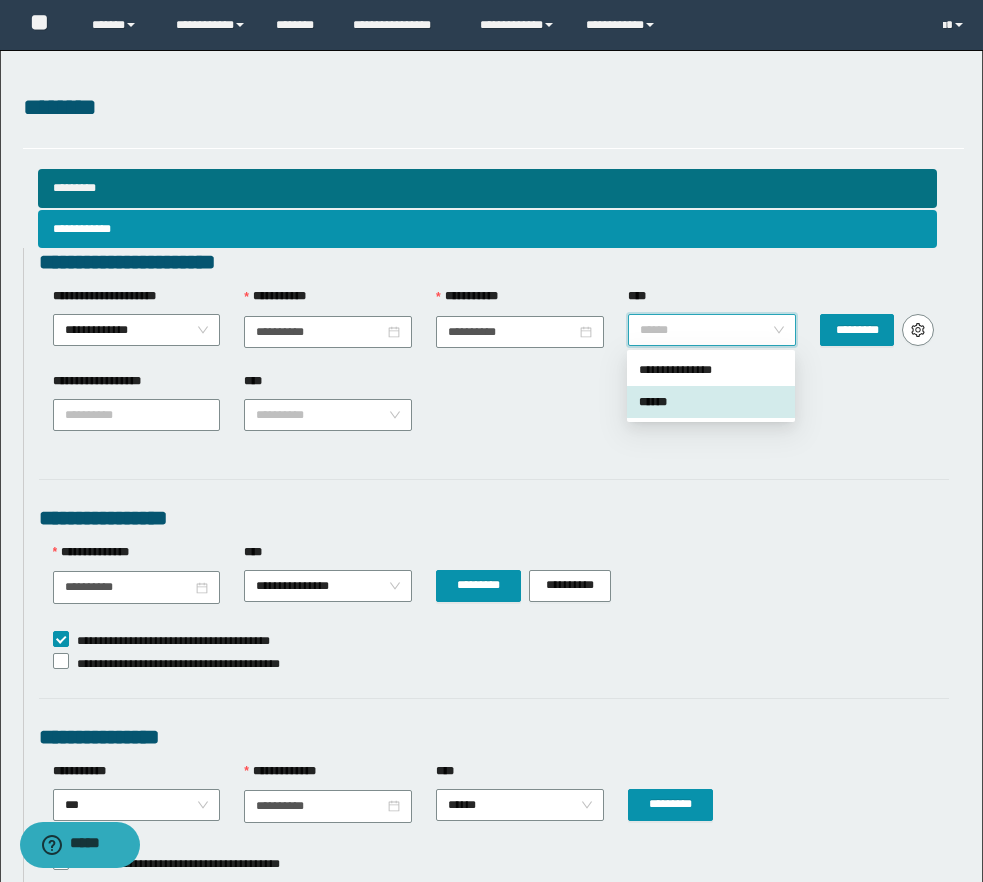 click on "******" at bounding box center (711, 402) 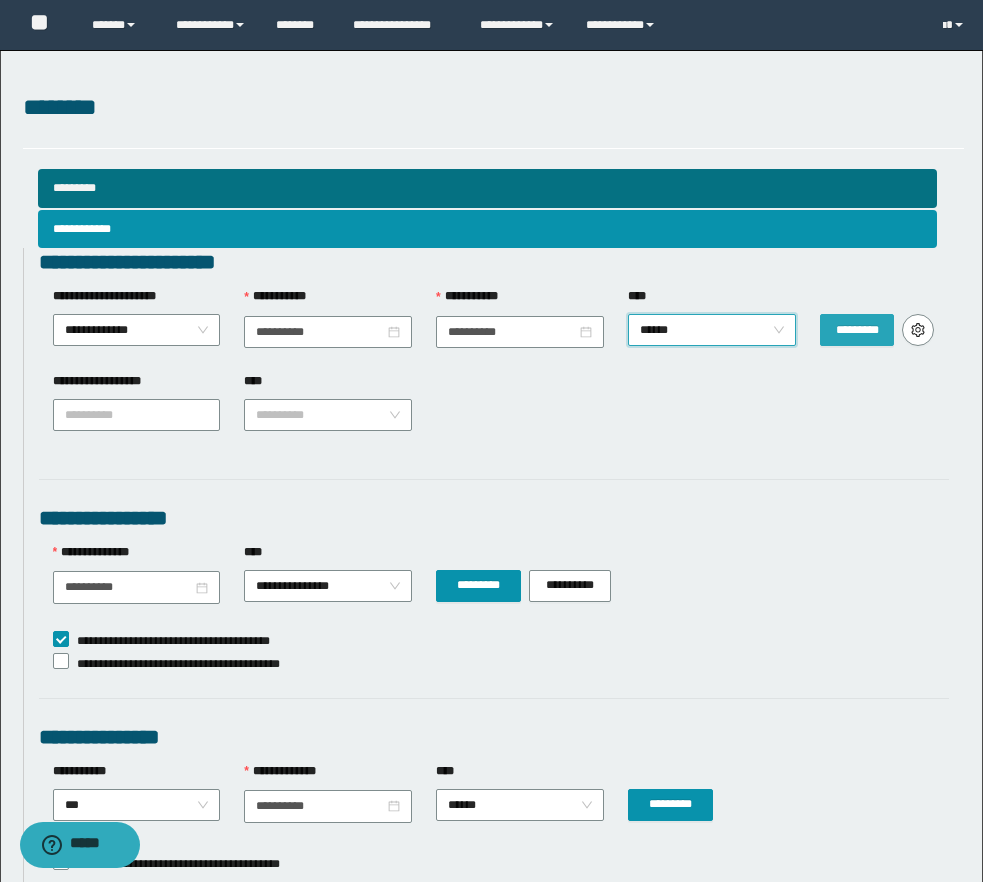 click on "*********" at bounding box center (857, 330) 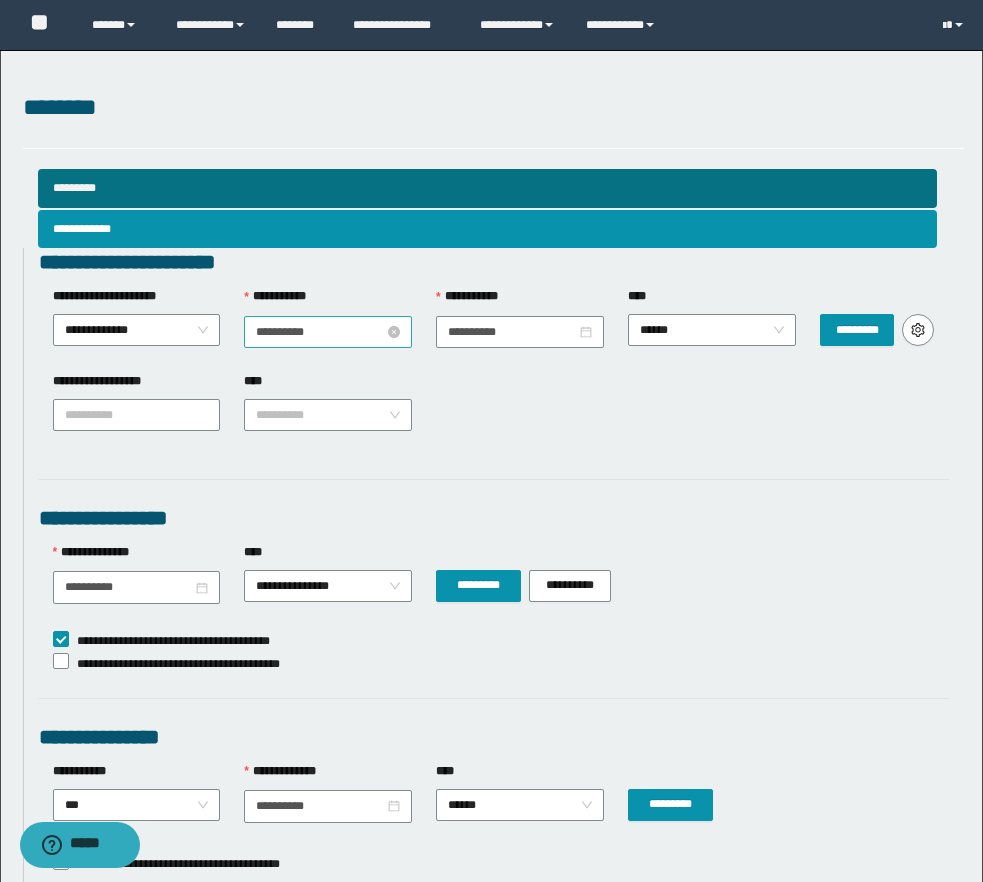 click on "**********" at bounding box center [320, 332] 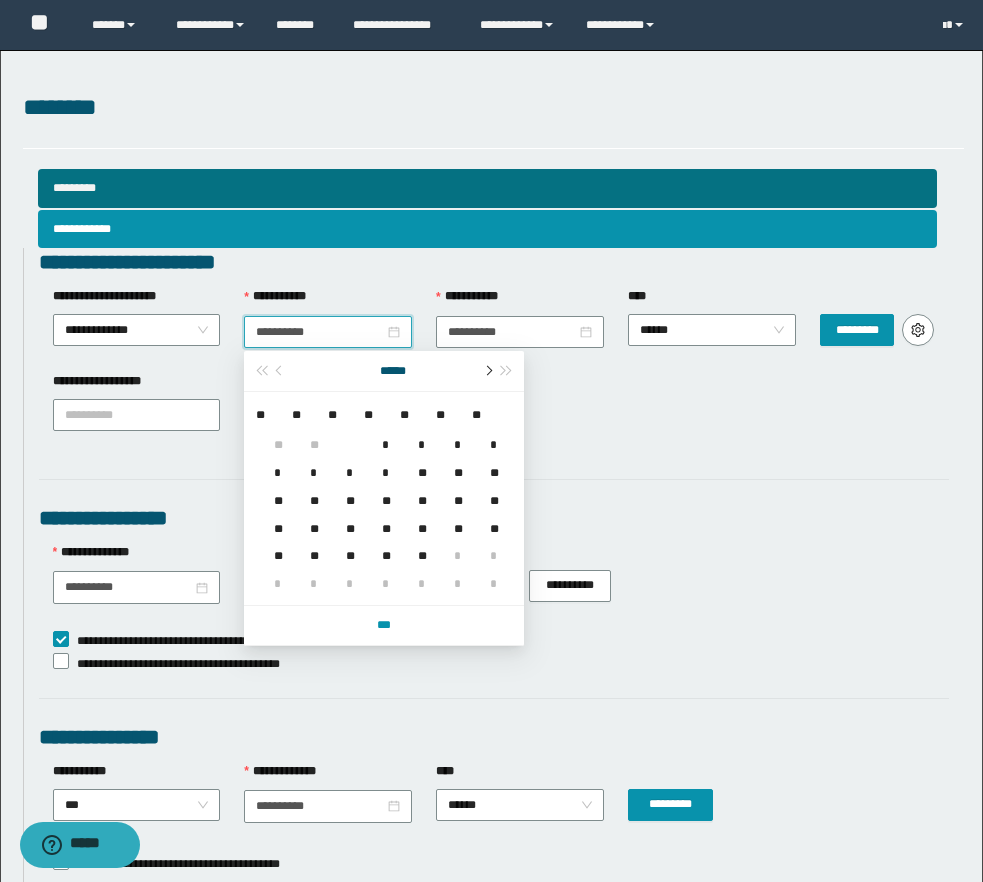 click at bounding box center (487, 371) 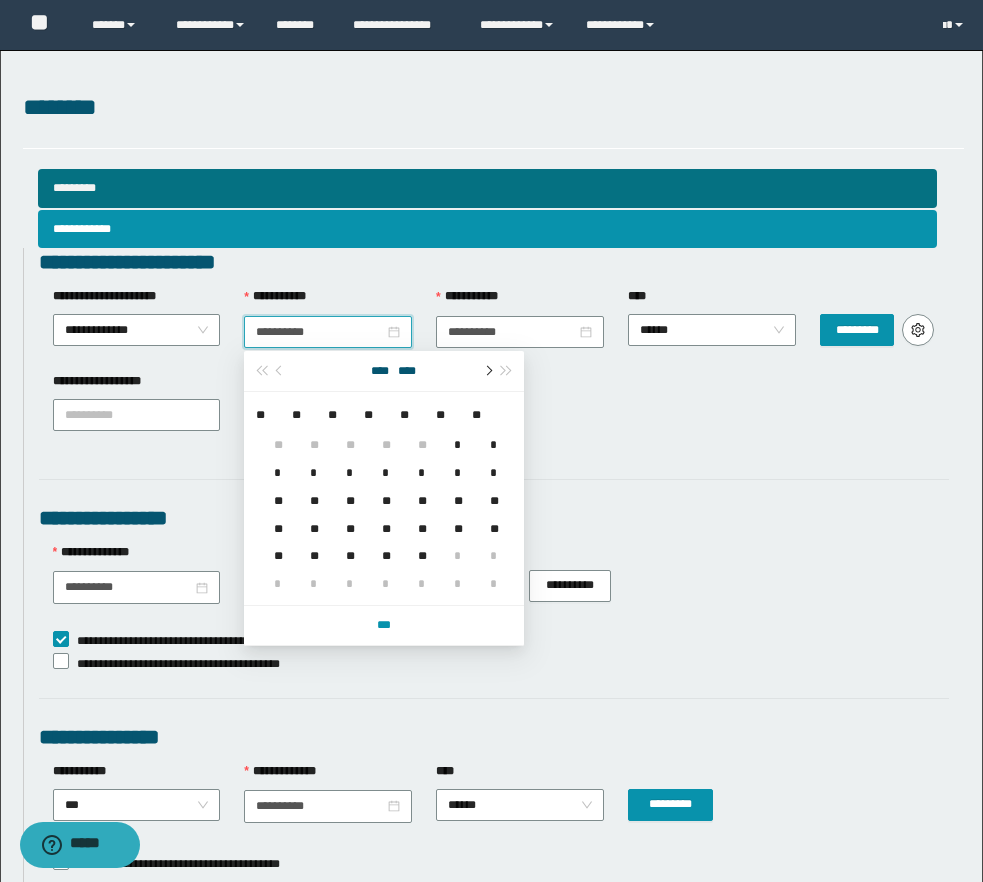 click at bounding box center (487, 371) 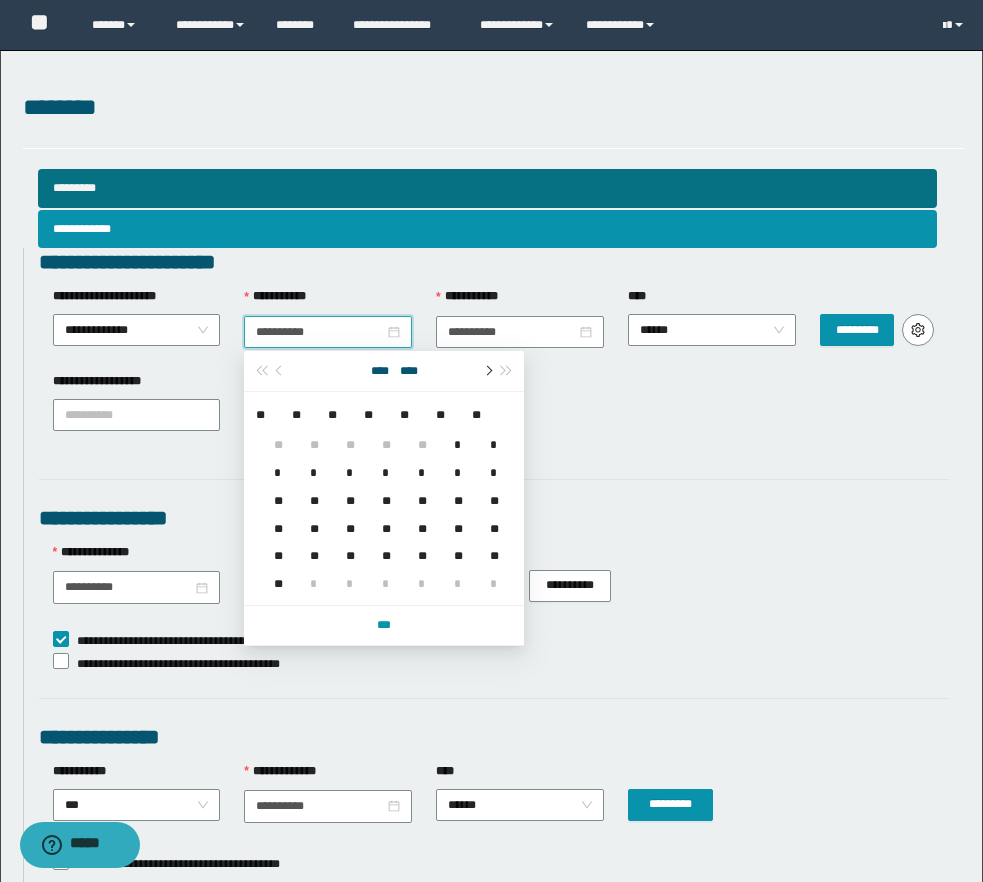 click at bounding box center [487, 371] 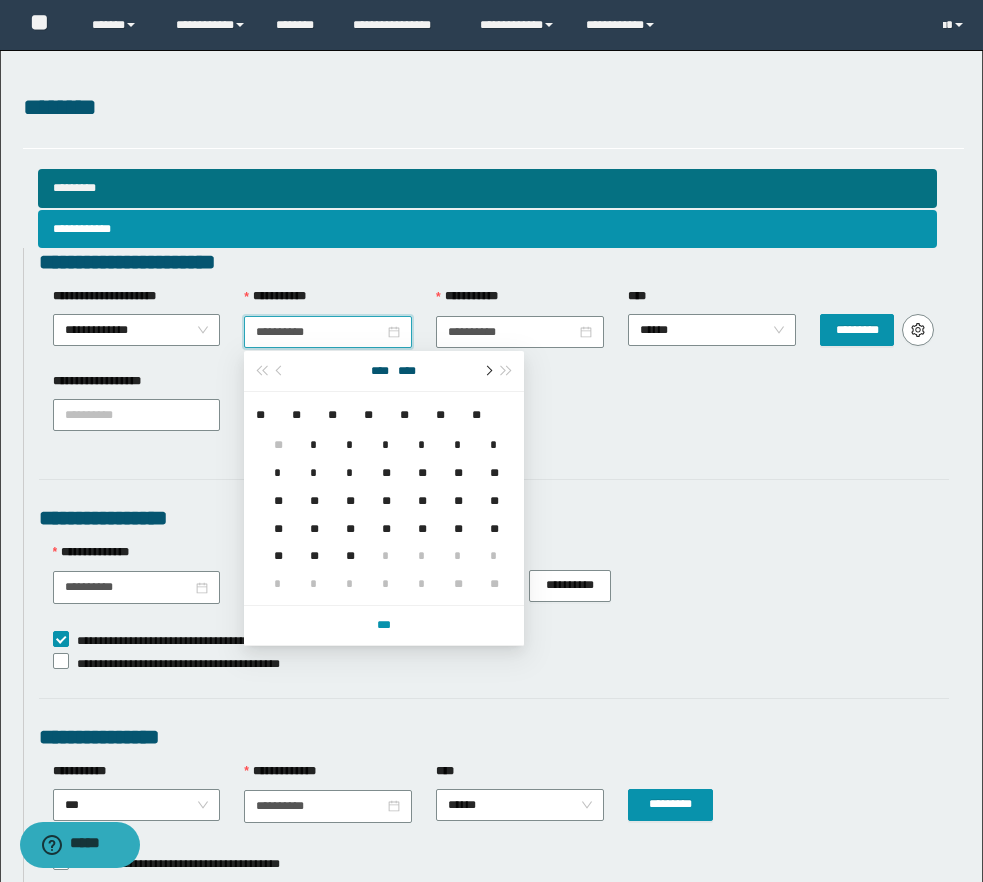 click at bounding box center (487, 371) 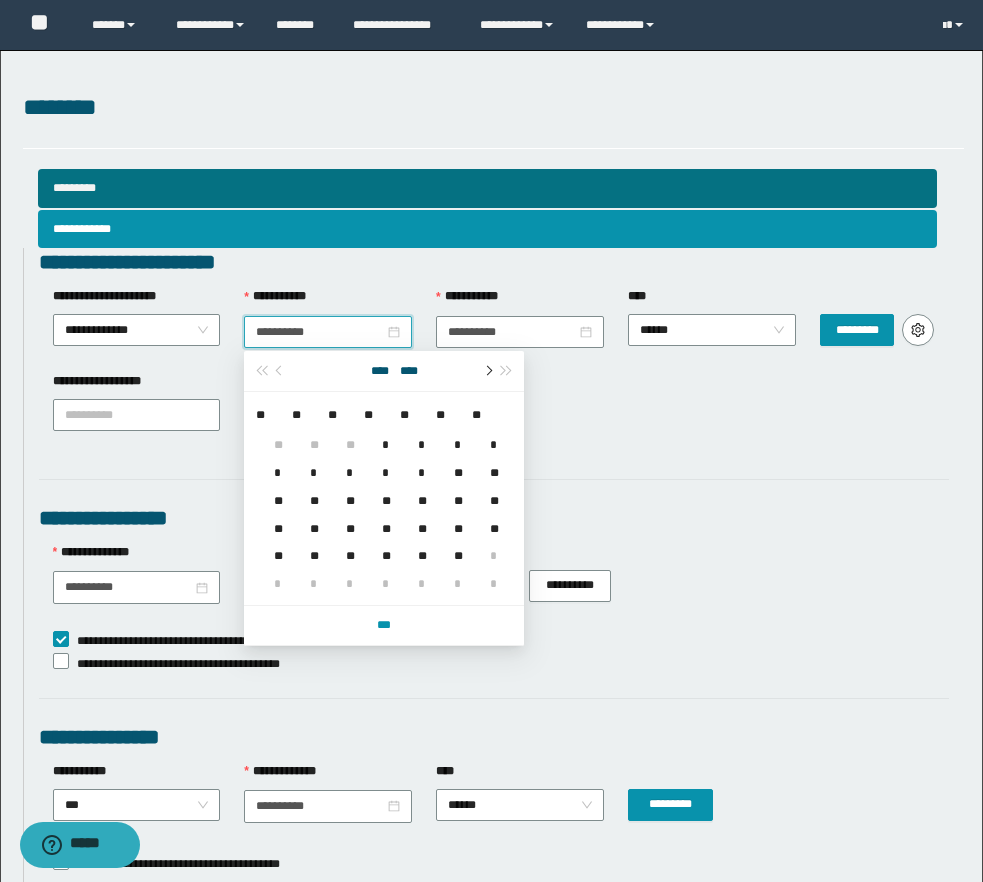 click at bounding box center [487, 371] 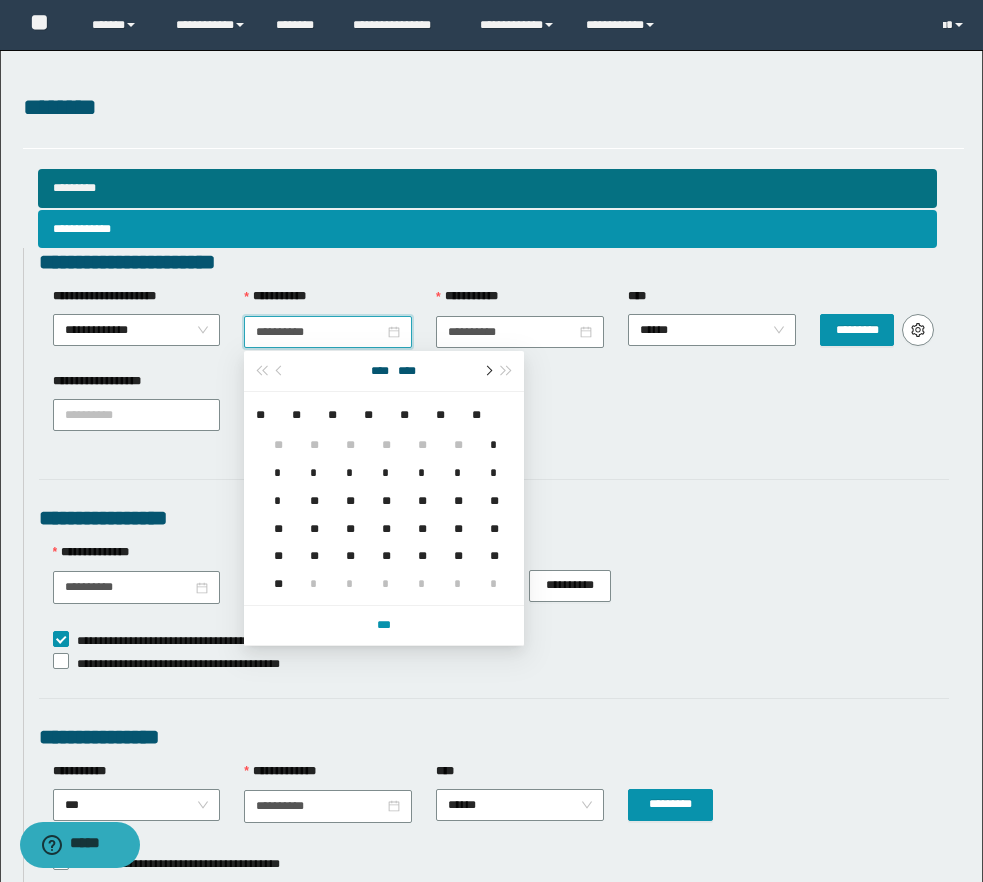 click at bounding box center [487, 371] 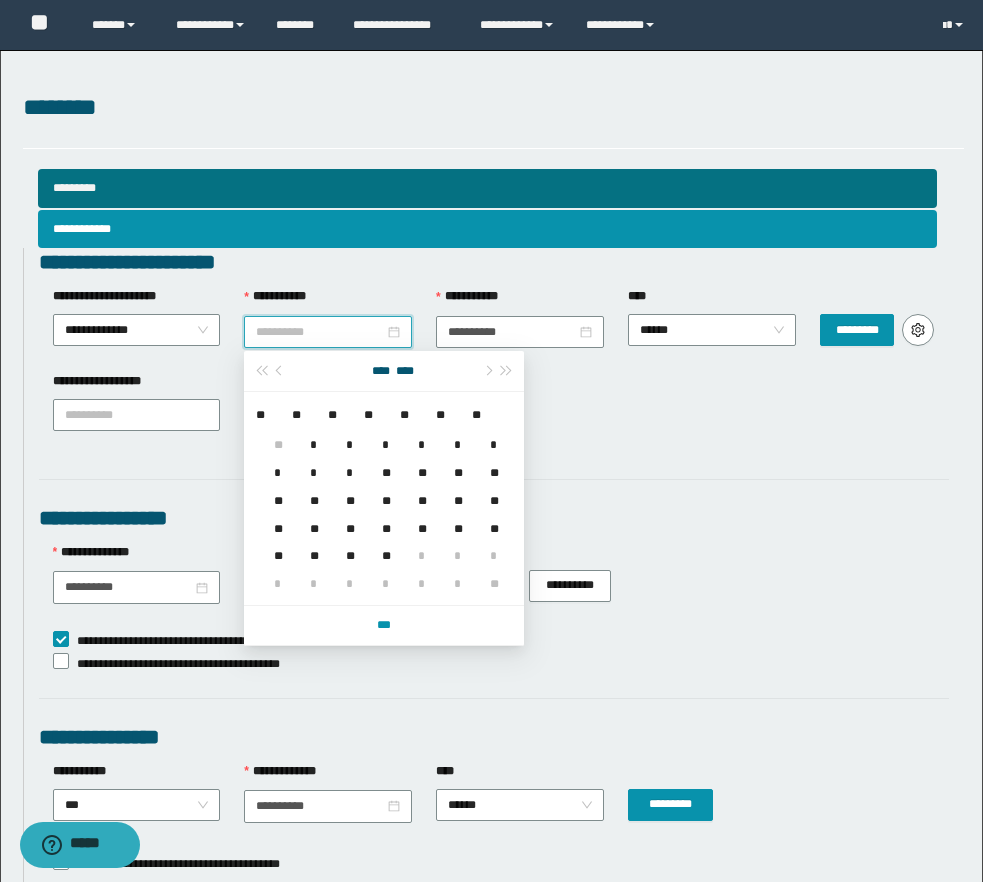 click on "*" at bounding box center [310, 433] 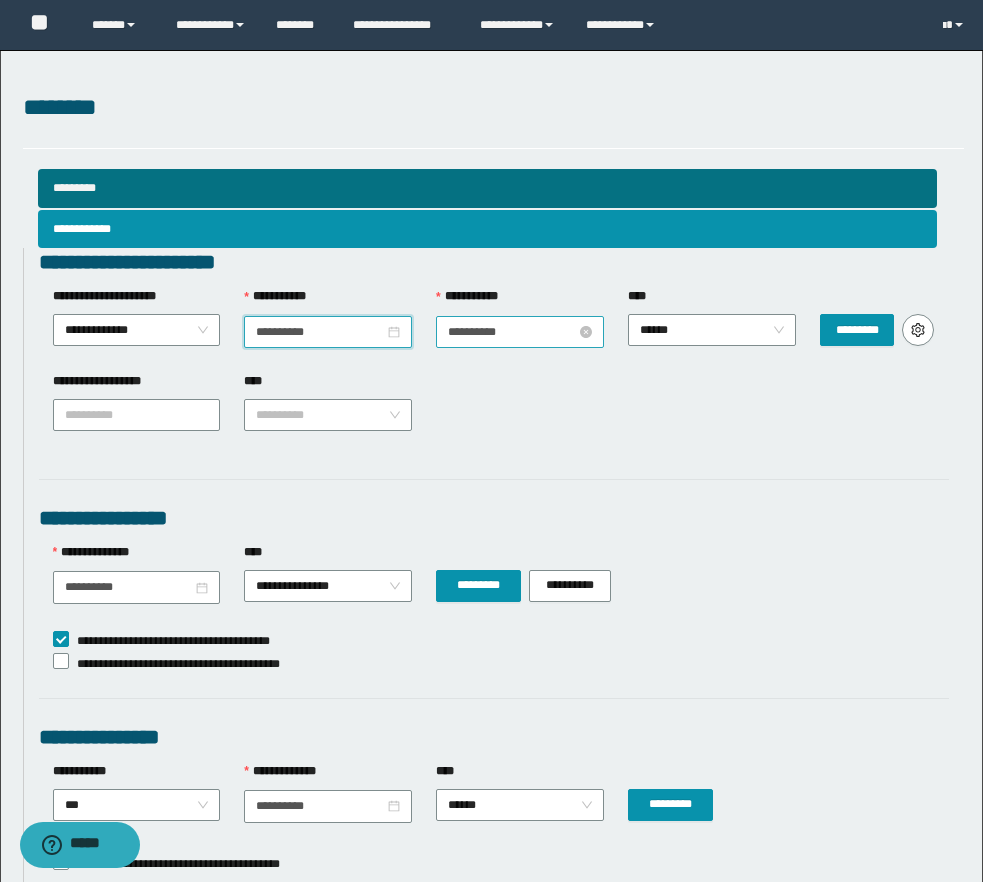 click on "**********" at bounding box center (512, 332) 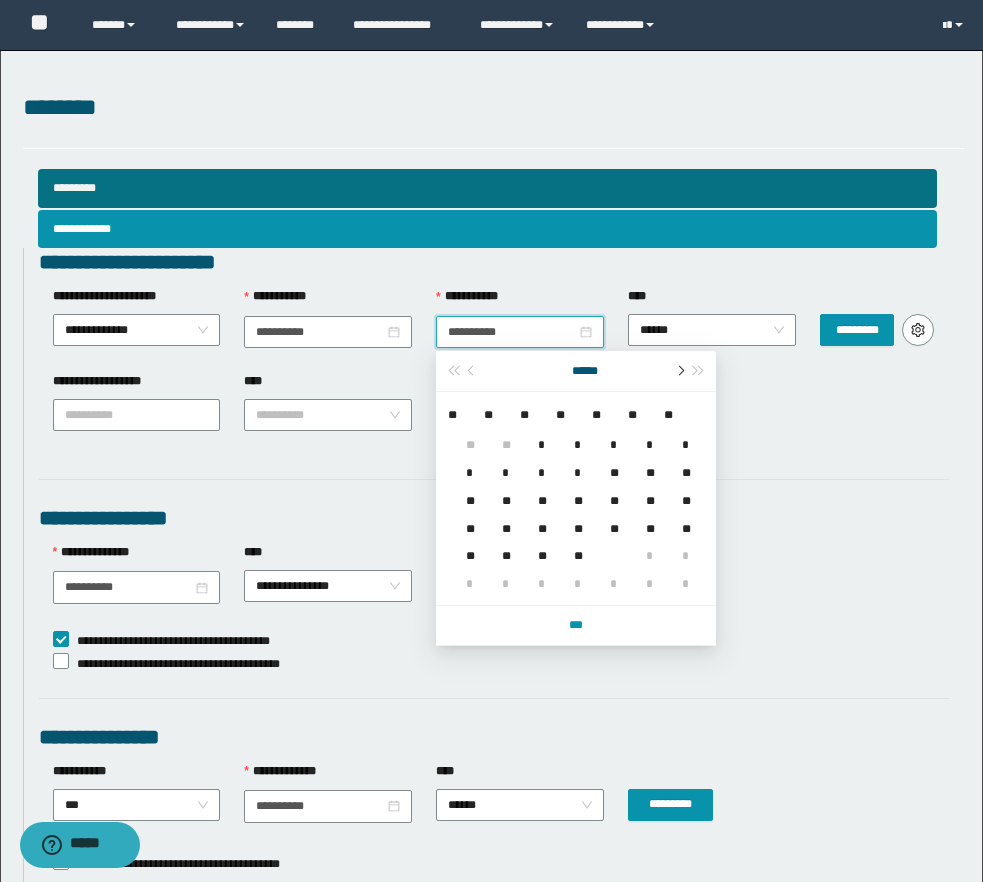 click at bounding box center (679, 371) 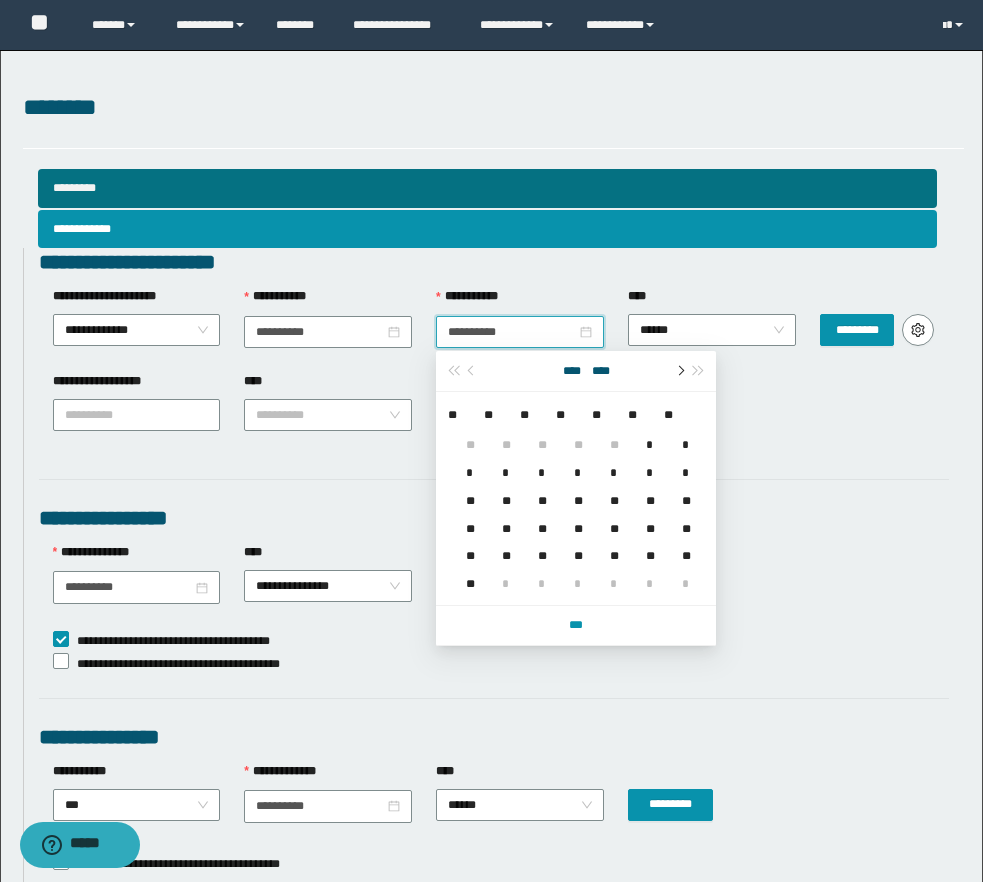 click at bounding box center (679, 371) 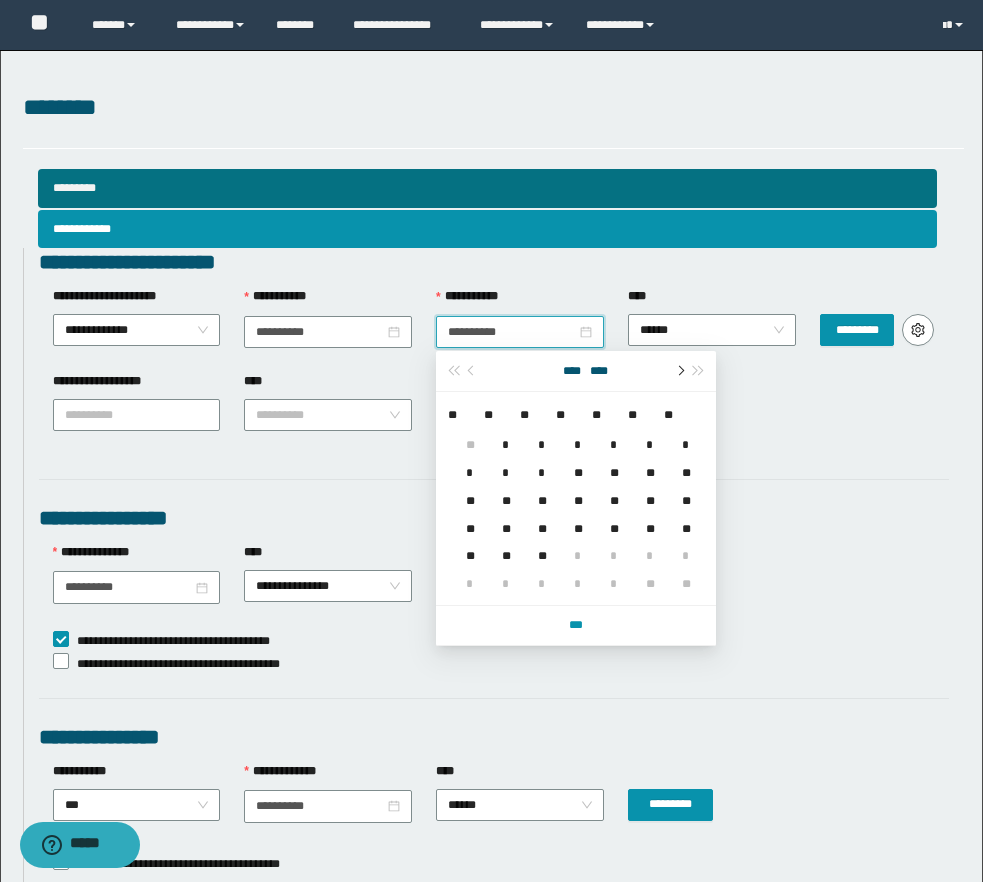 click at bounding box center (679, 371) 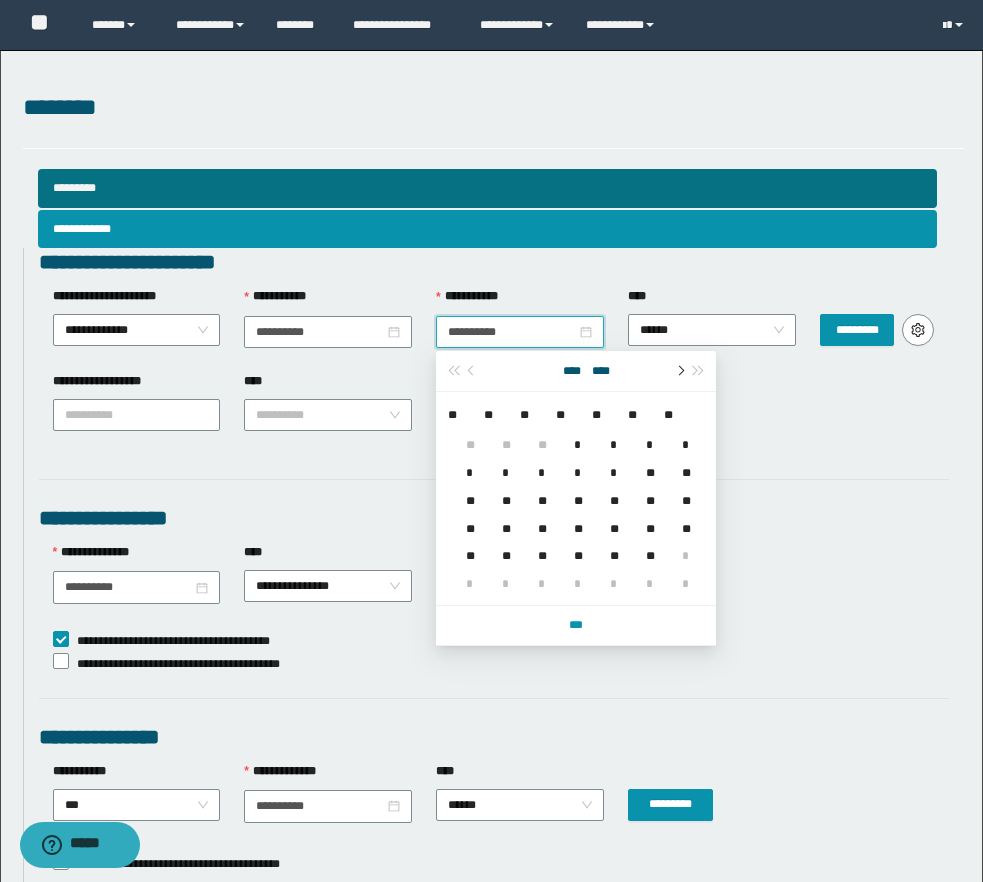 click at bounding box center (679, 371) 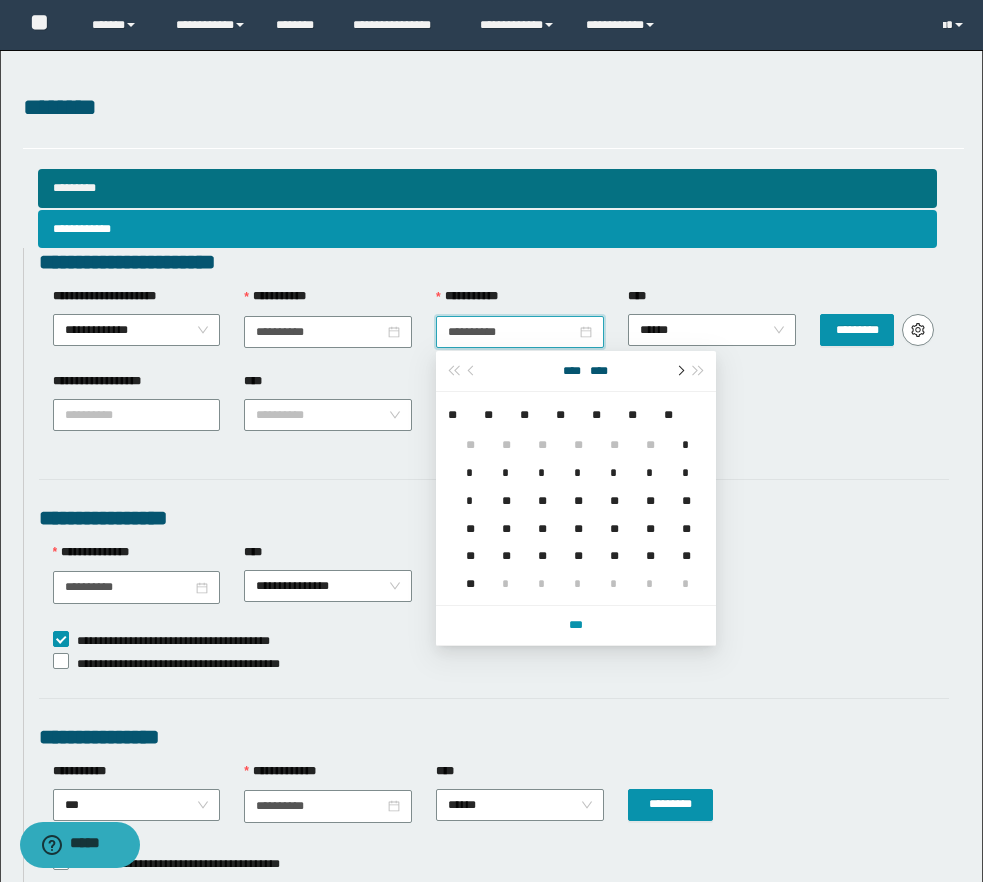 click at bounding box center (679, 371) 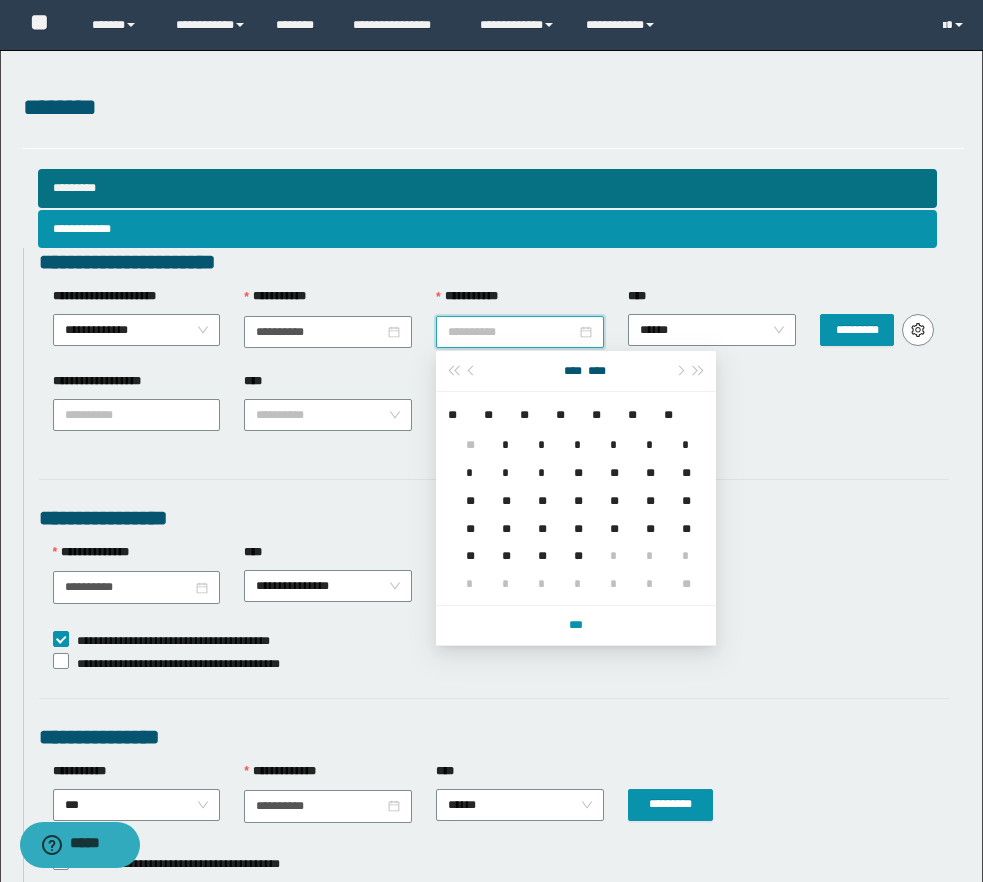 click on "**" at bounding box center [574, 544] 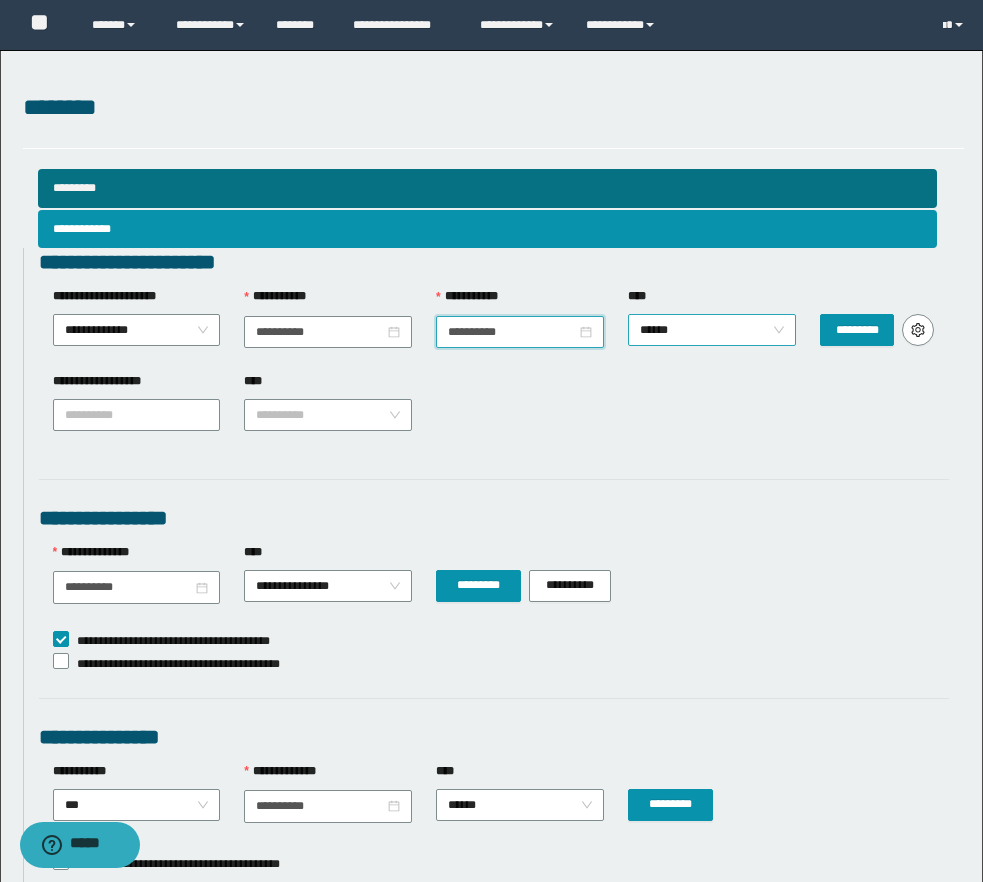 click on "******" at bounding box center [712, 330] 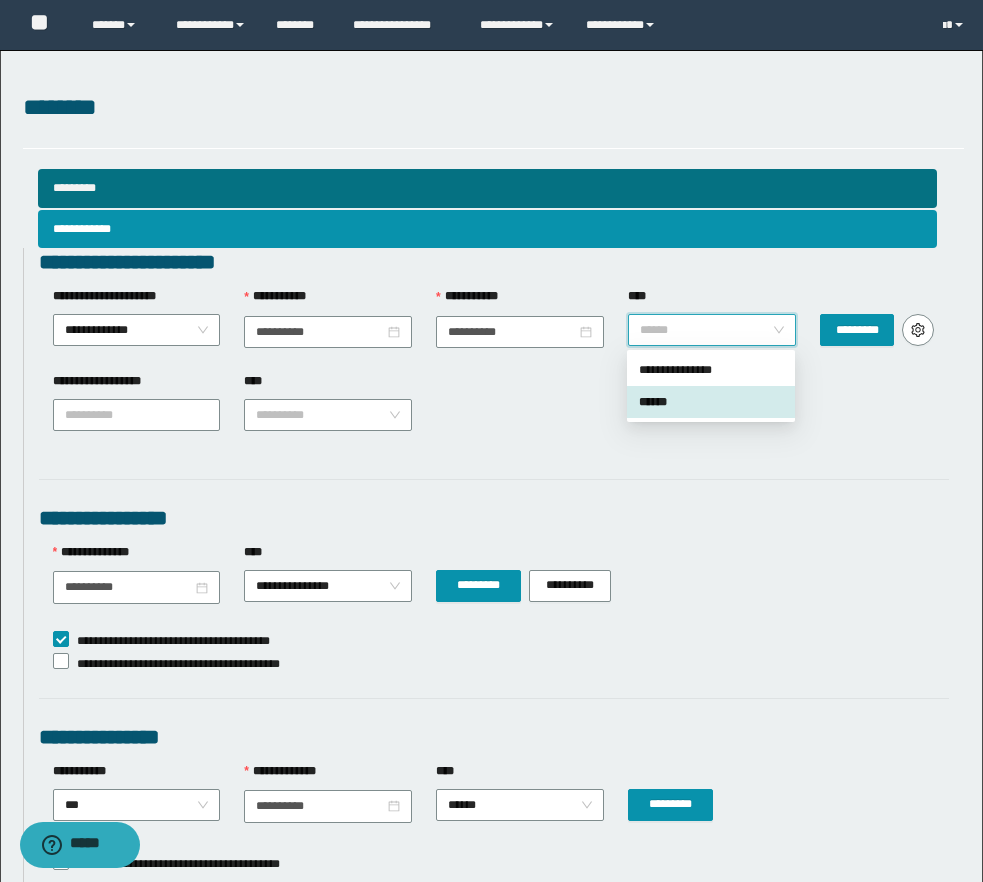 click on "******" at bounding box center (711, 402) 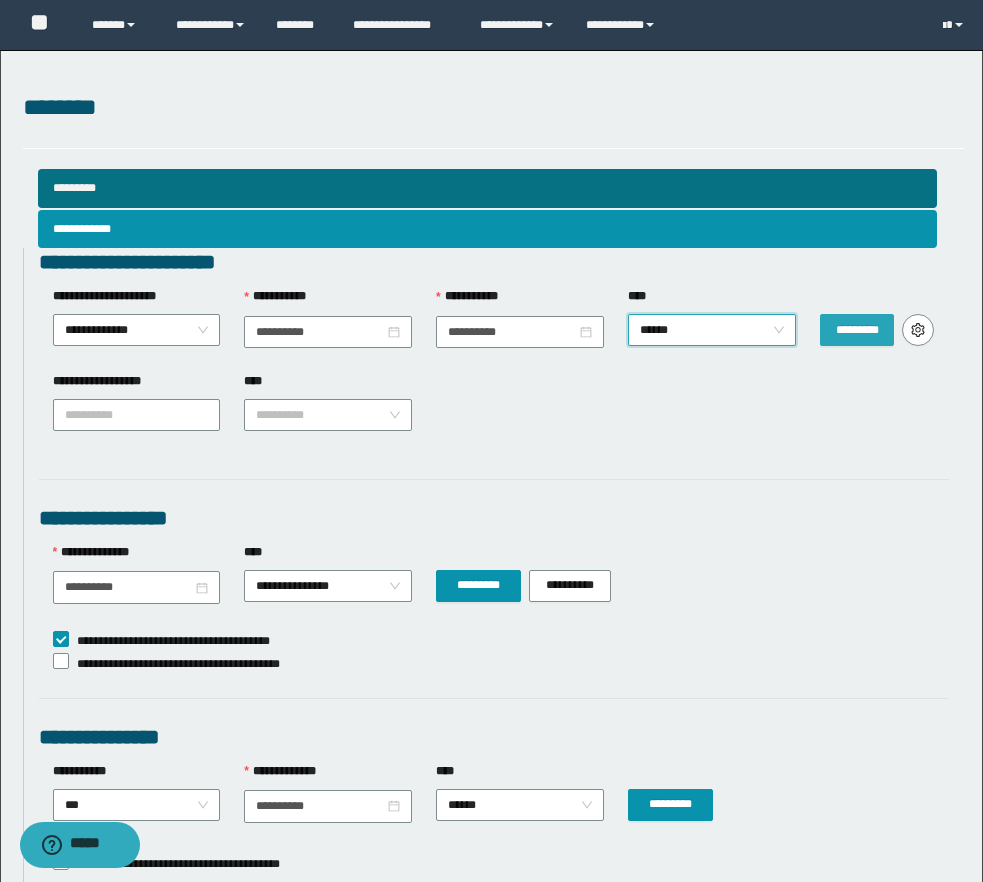 click on "*********" at bounding box center (857, 330) 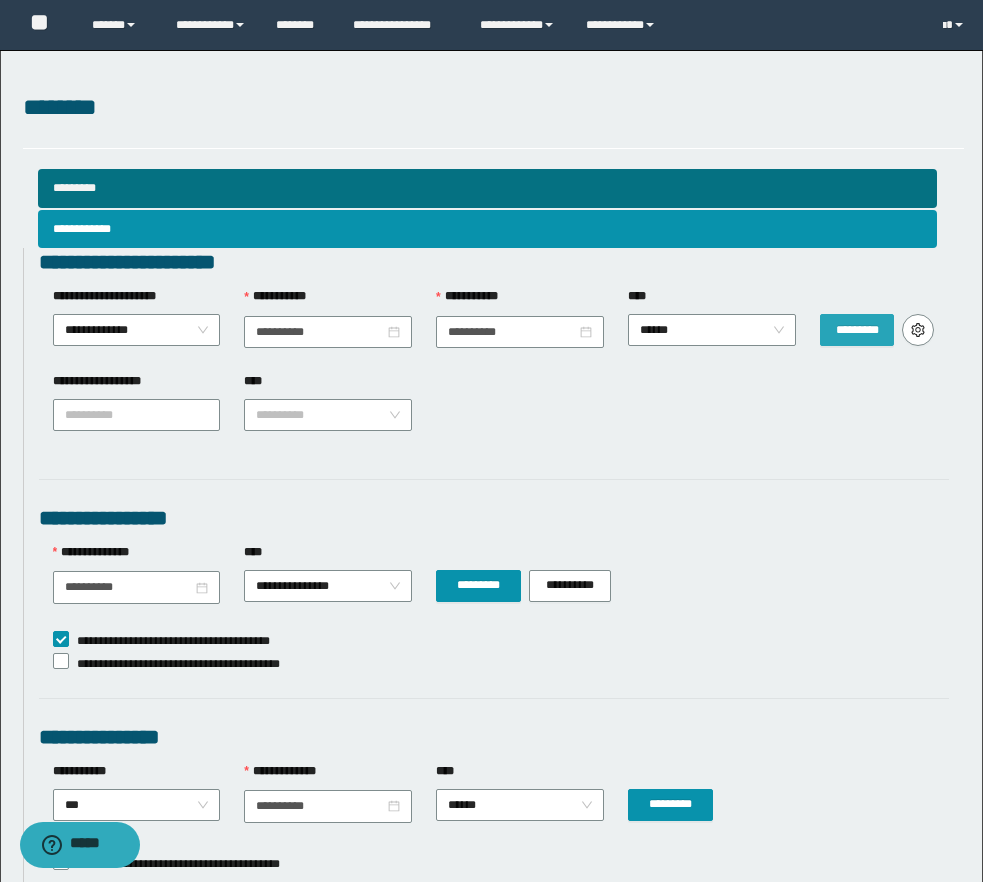 type 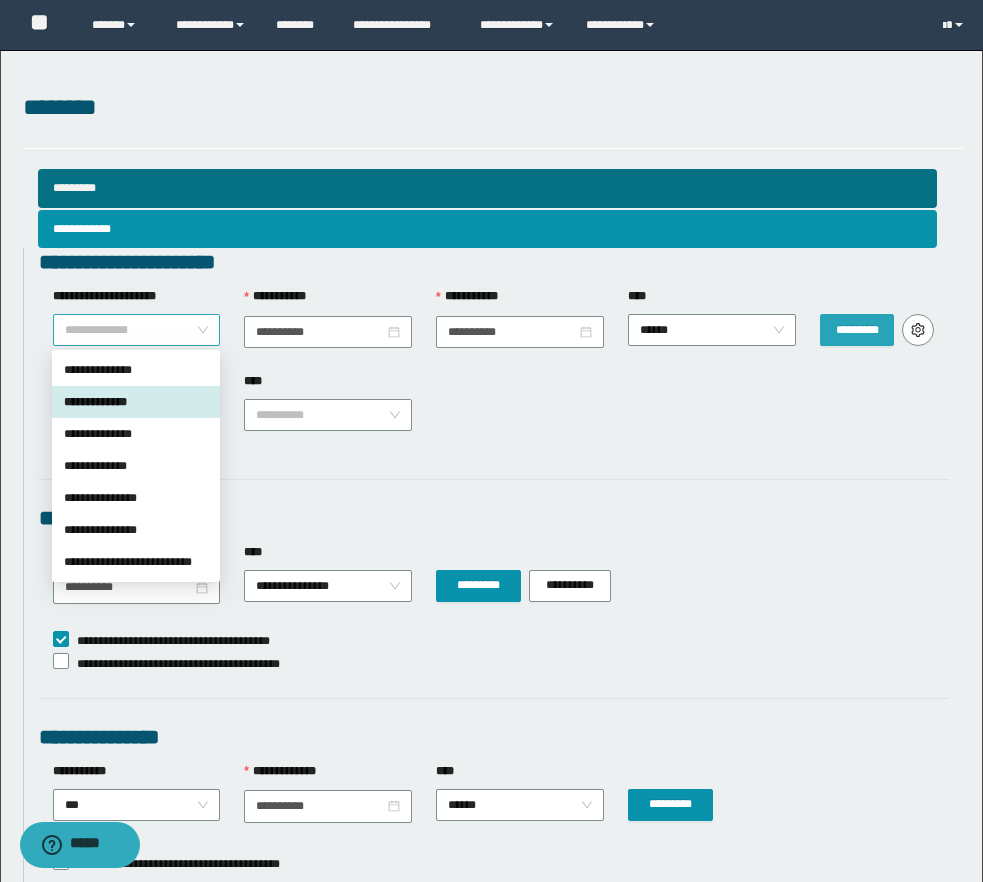 click on "**********" at bounding box center [137, 330] 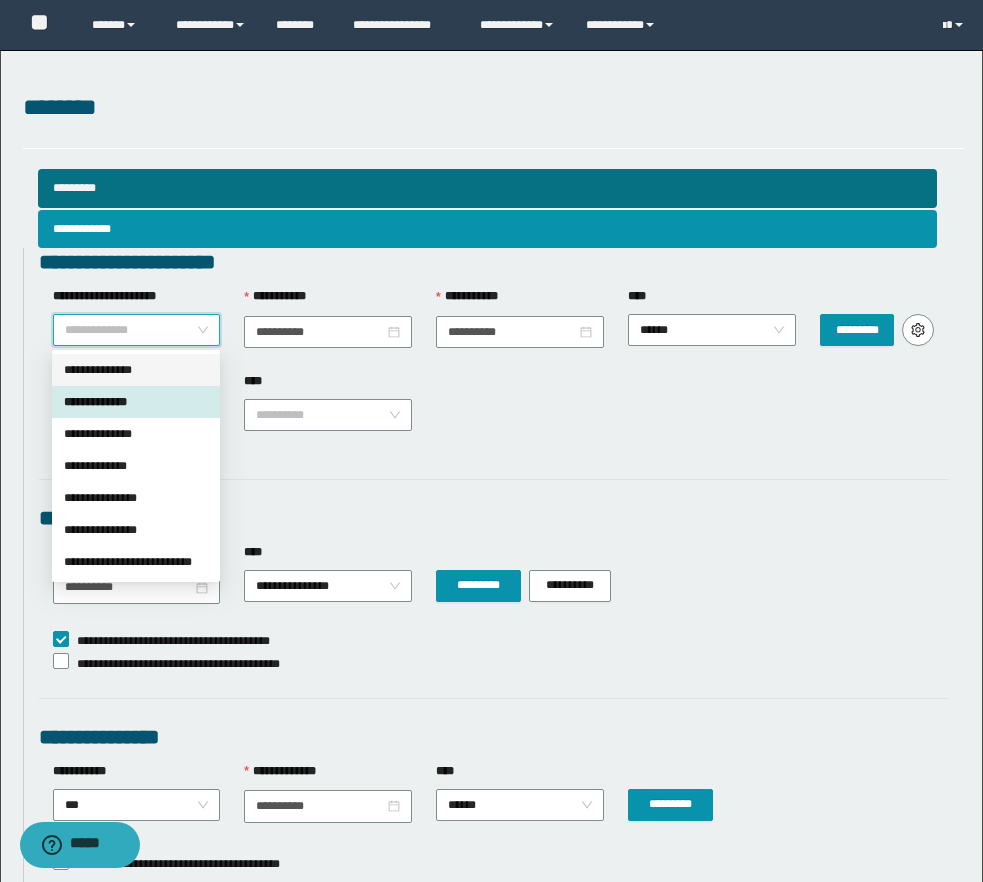 click on "**********" at bounding box center (136, 370) 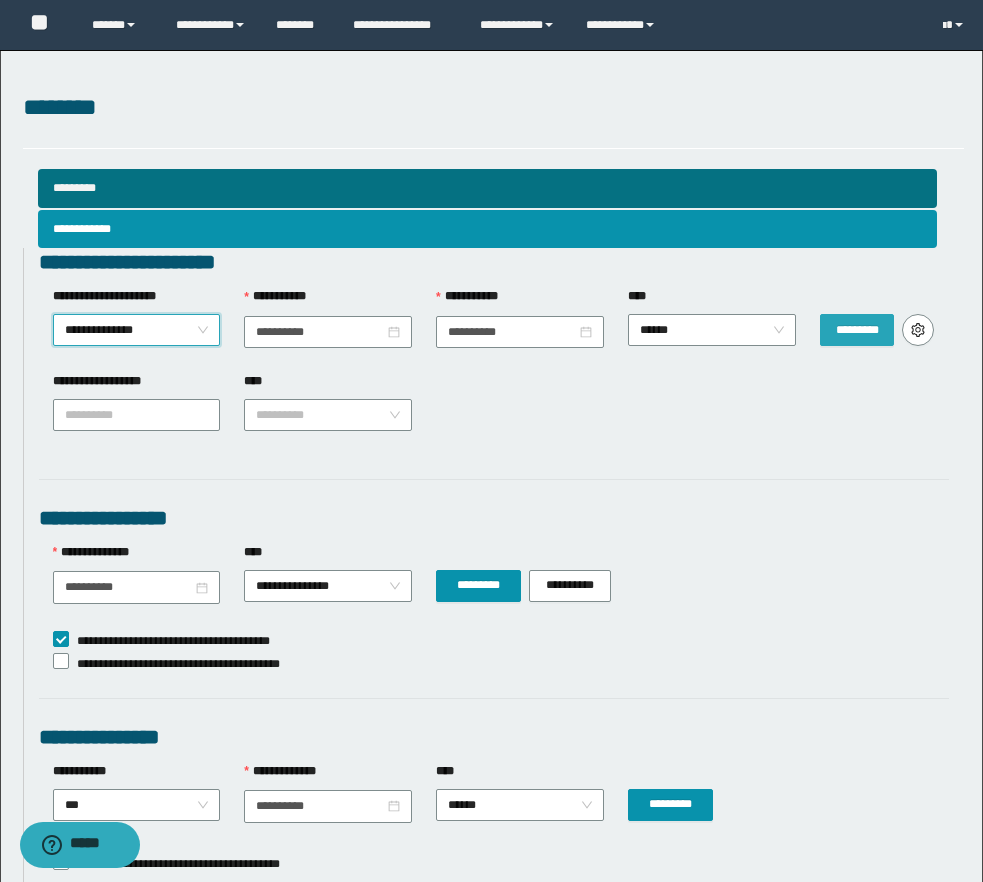 click on "*********" at bounding box center (857, 330) 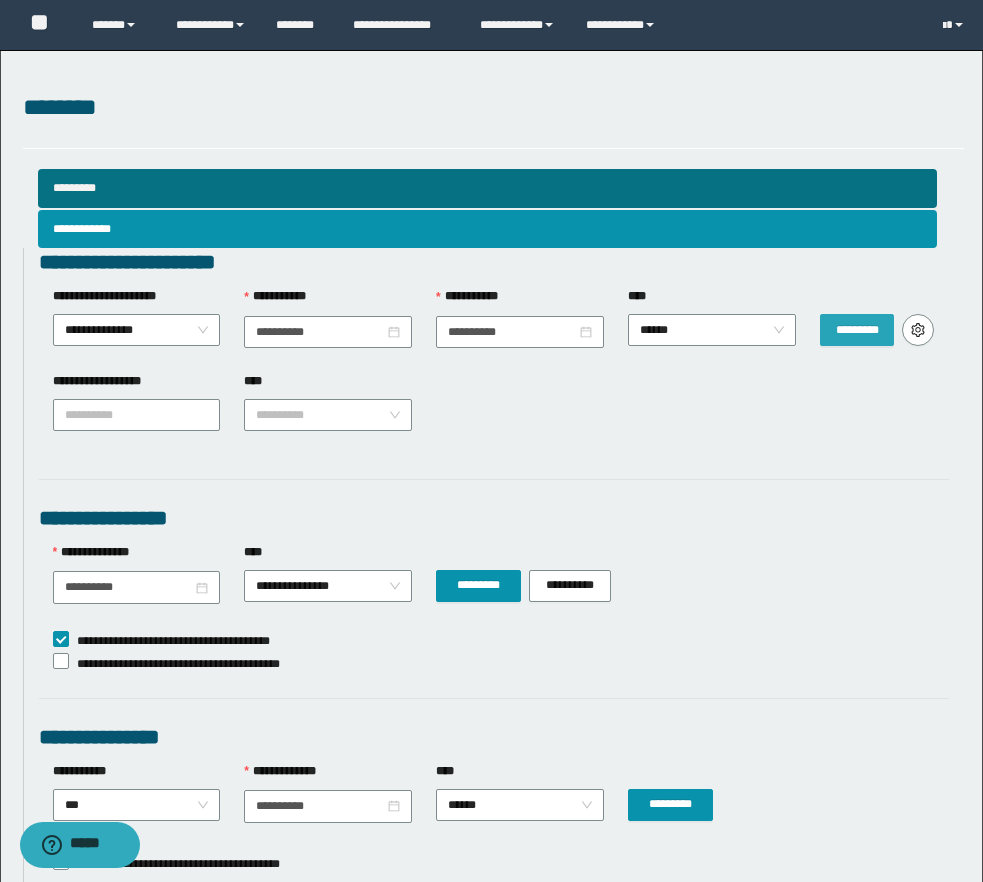 click on "*********" at bounding box center [857, 330] 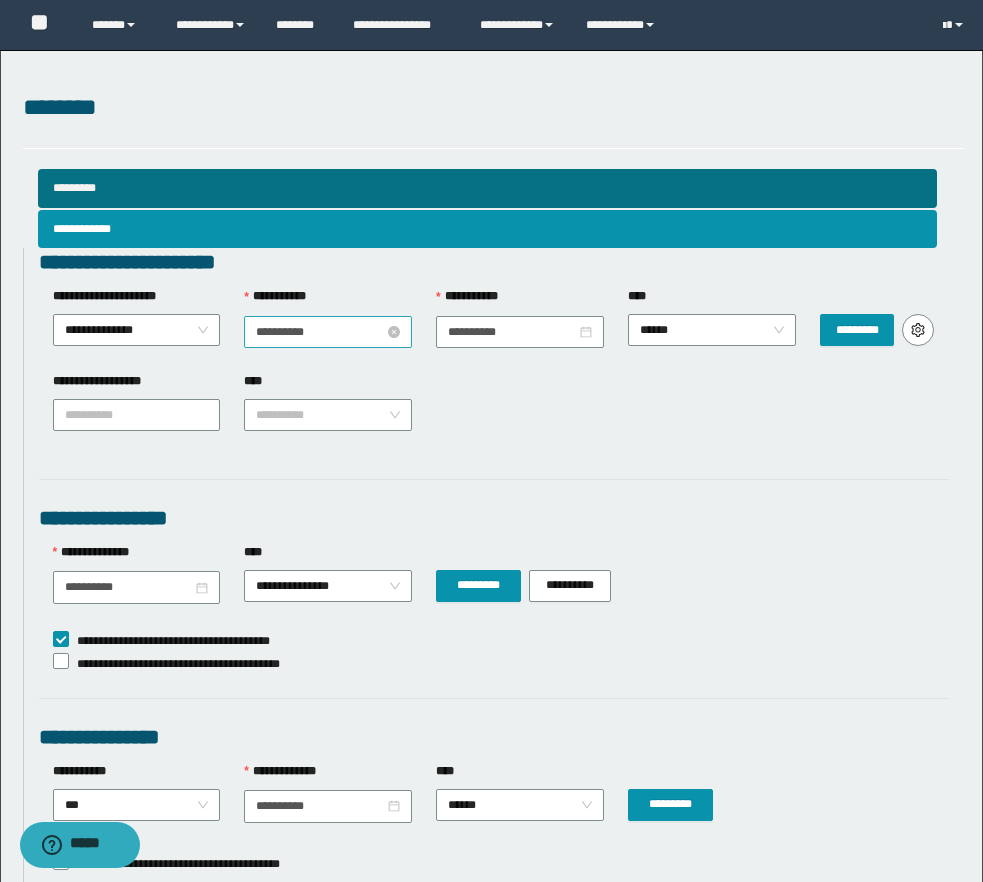 click on "**********" at bounding box center [320, 332] 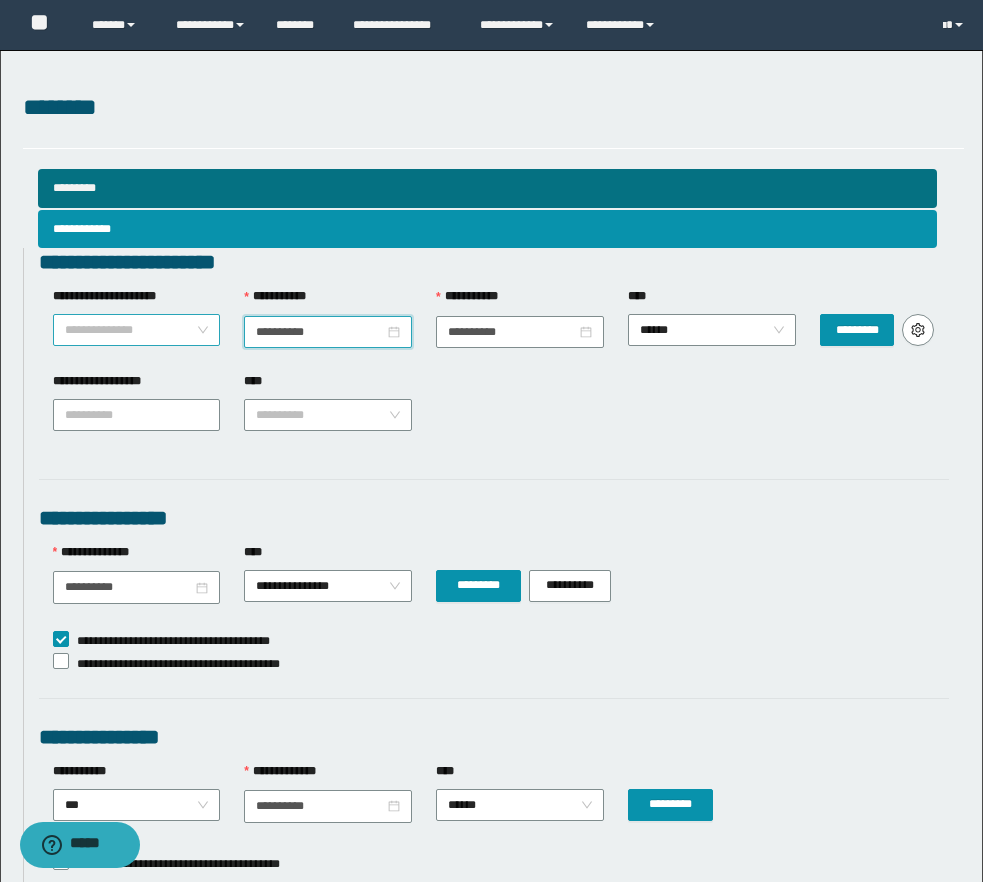 click on "**********" at bounding box center (137, 330) 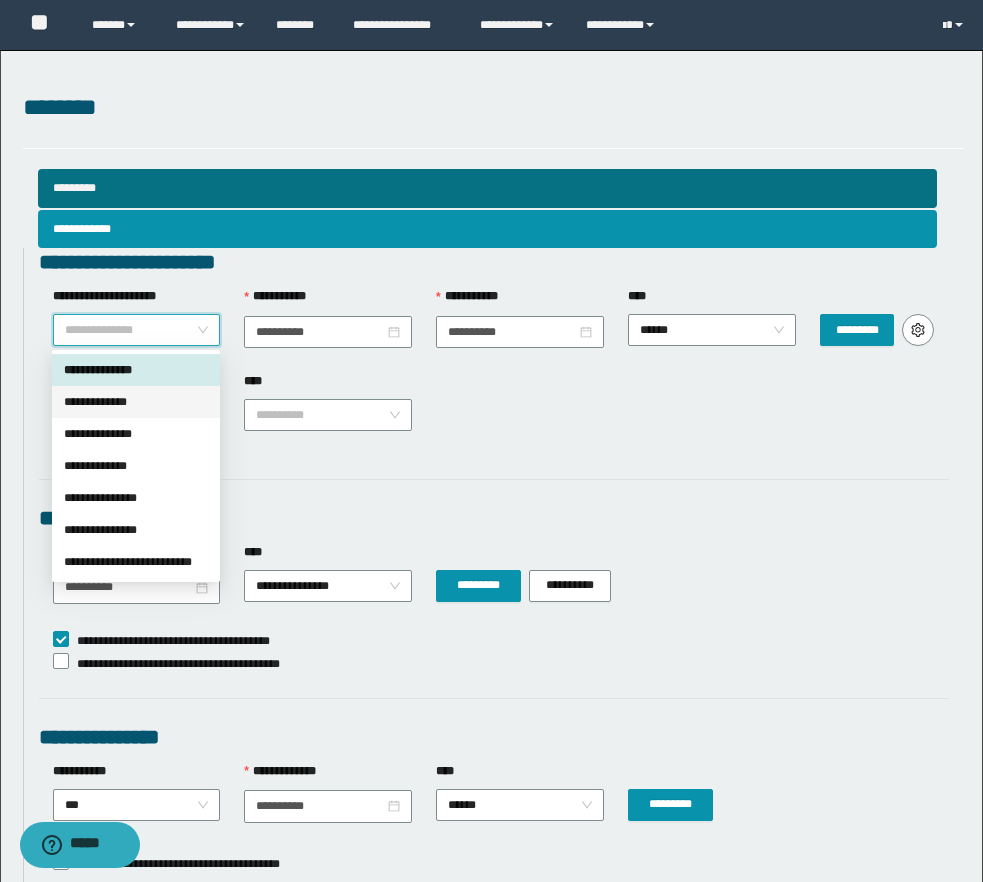 click on "**********" at bounding box center (136, 402) 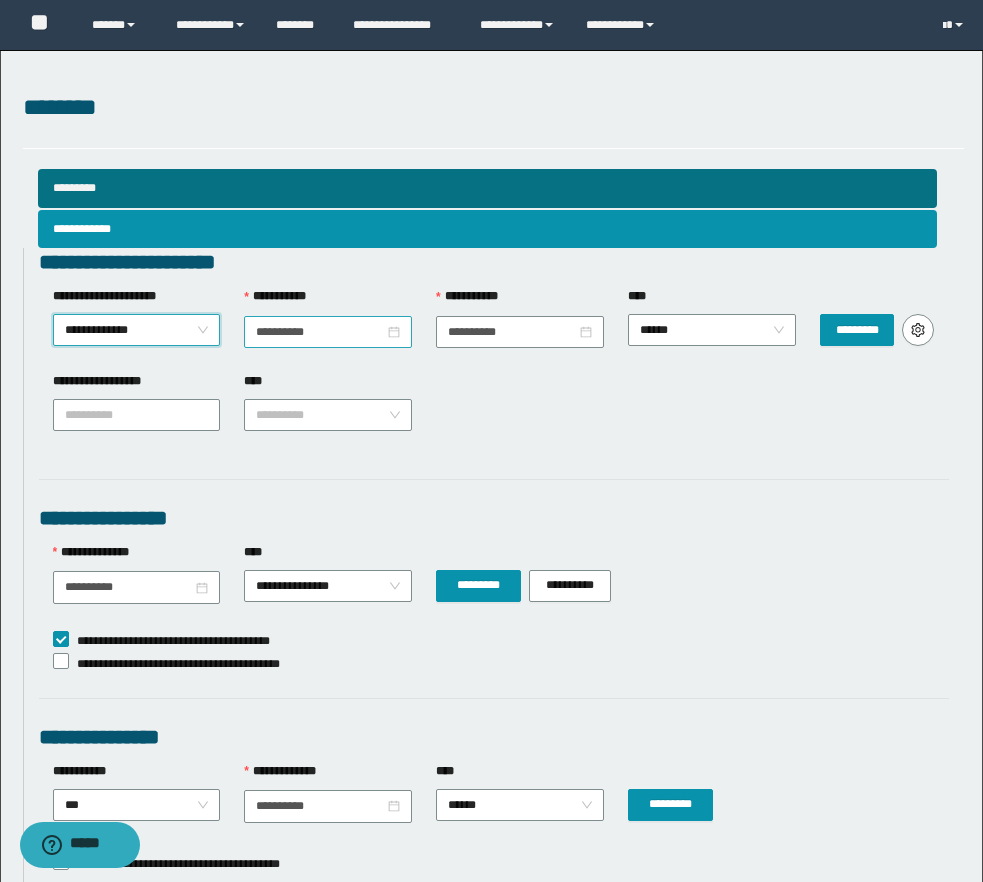 click at bounding box center [328, 332] 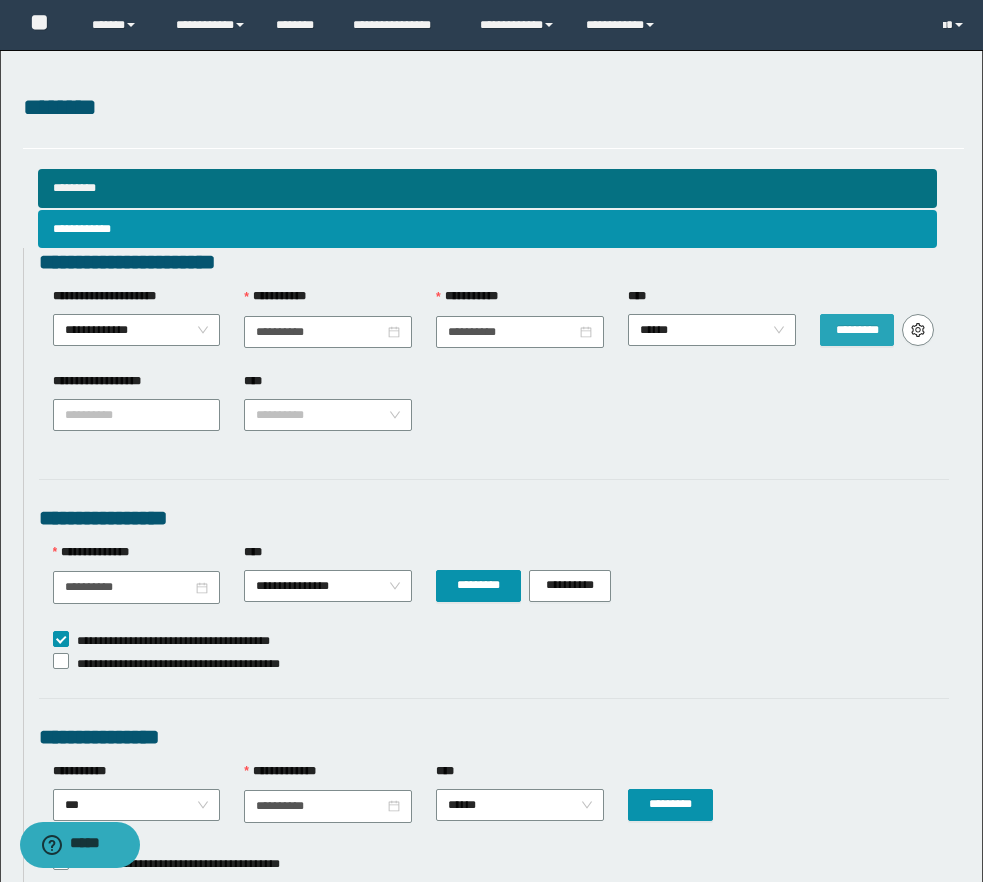click on "*********" at bounding box center (857, 330) 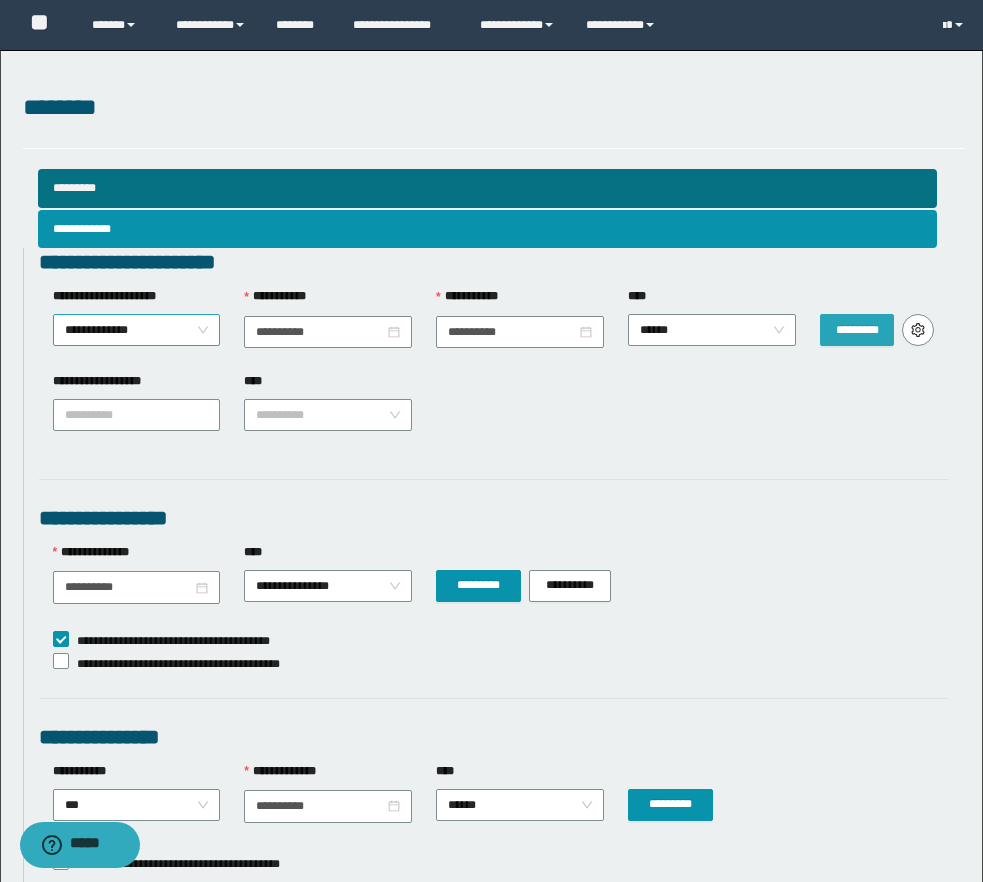 click on "**********" at bounding box center (137, 330) 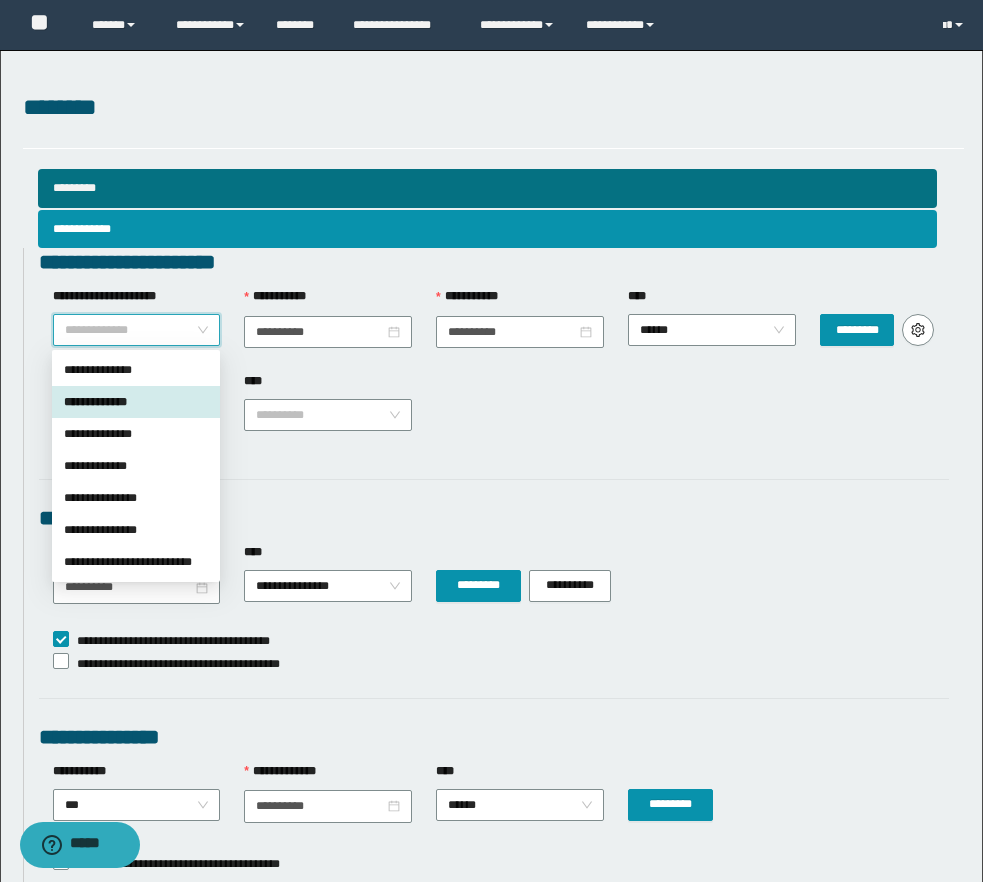 click on "**********" at bounding box center (136, 402) 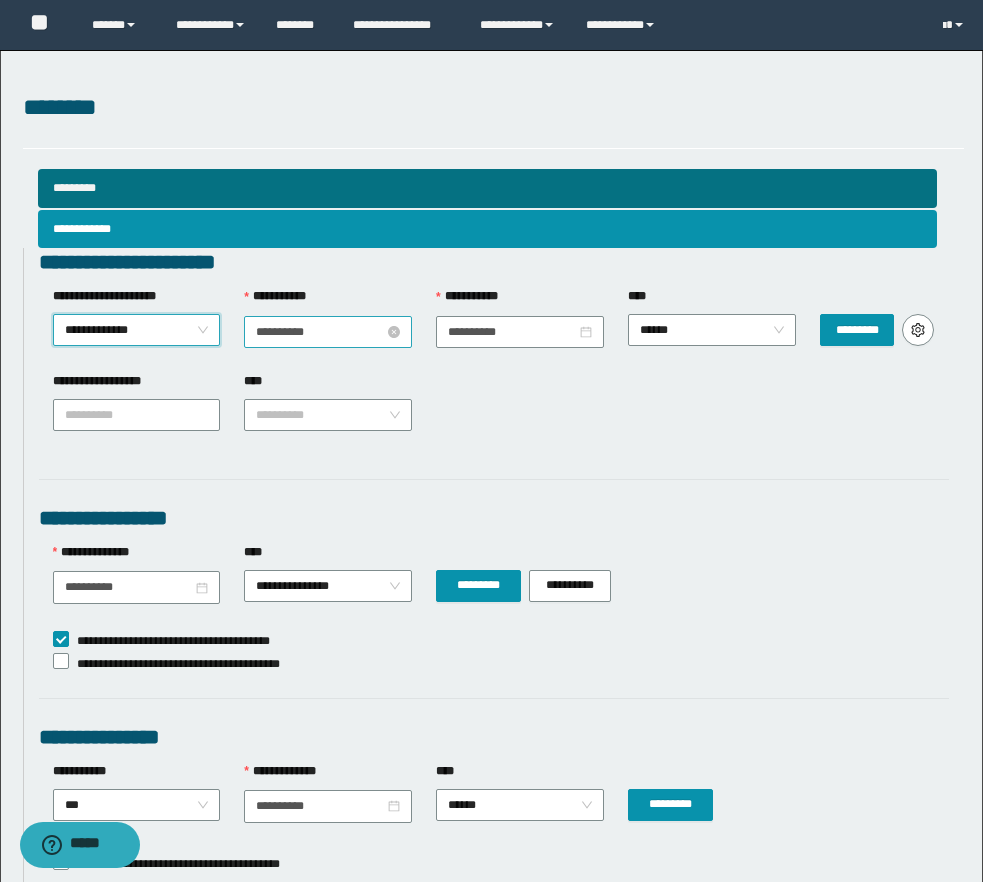 click on "**********" at bounding box center [320, 332] 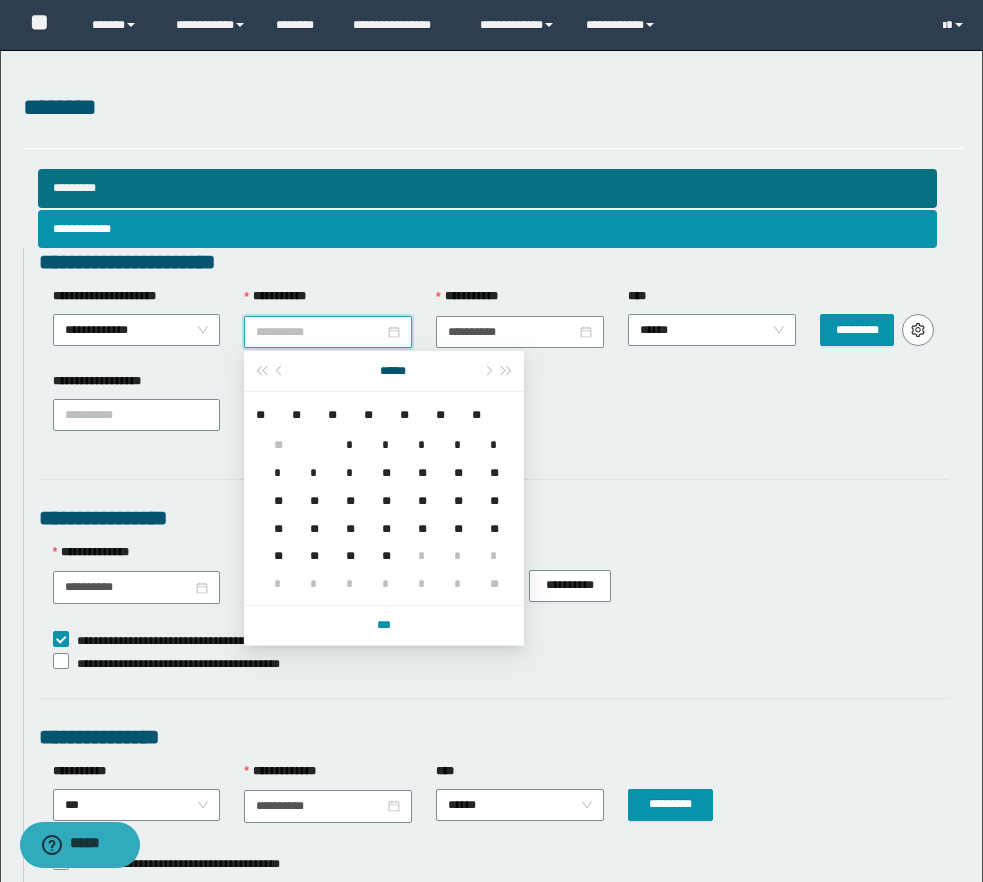 click on "*" at bounding box center [310, 433] 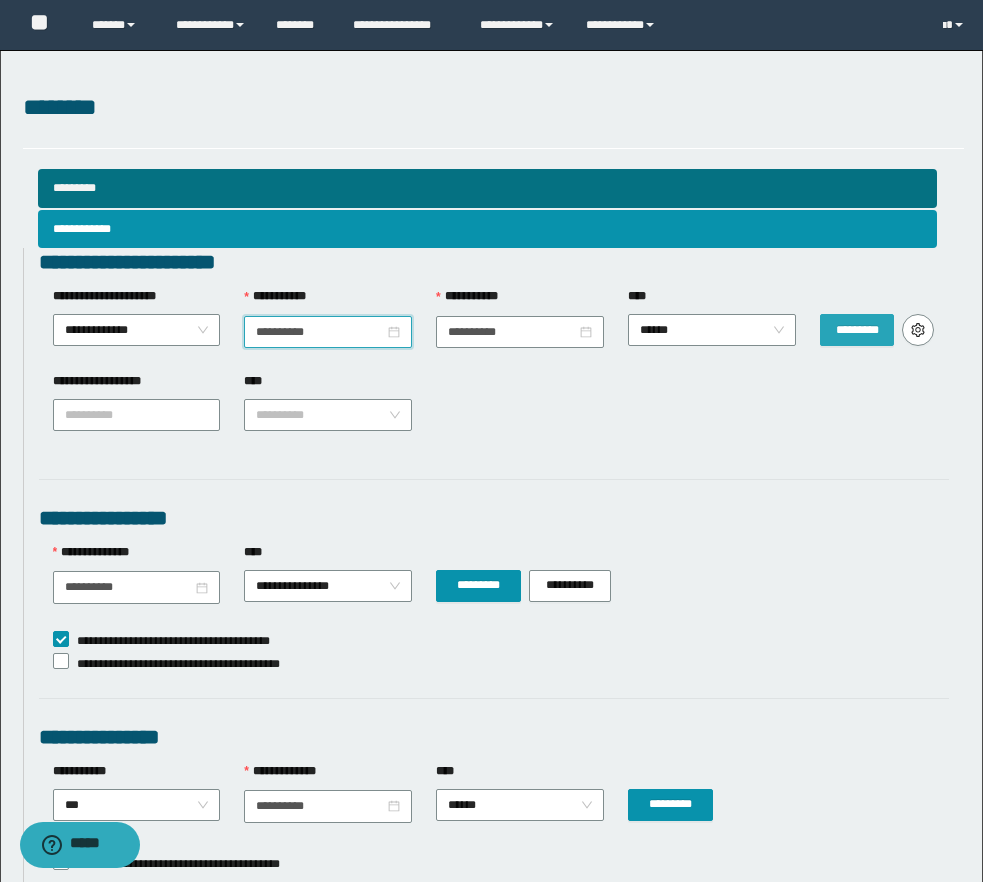 click on "*********" at bounding box center [857, 330] 